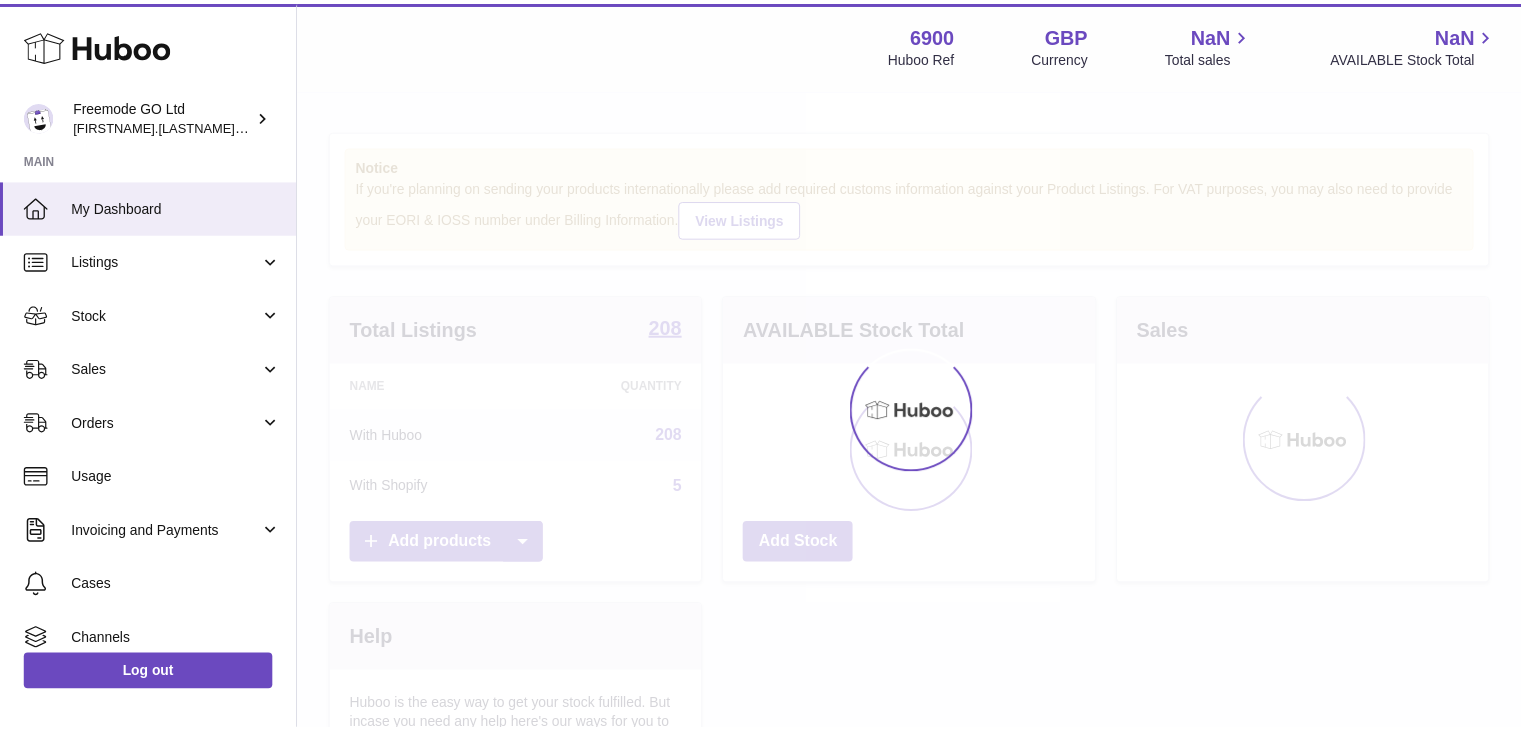 scroll, scrollTop: 0, scrollLeft: 0, axis: both 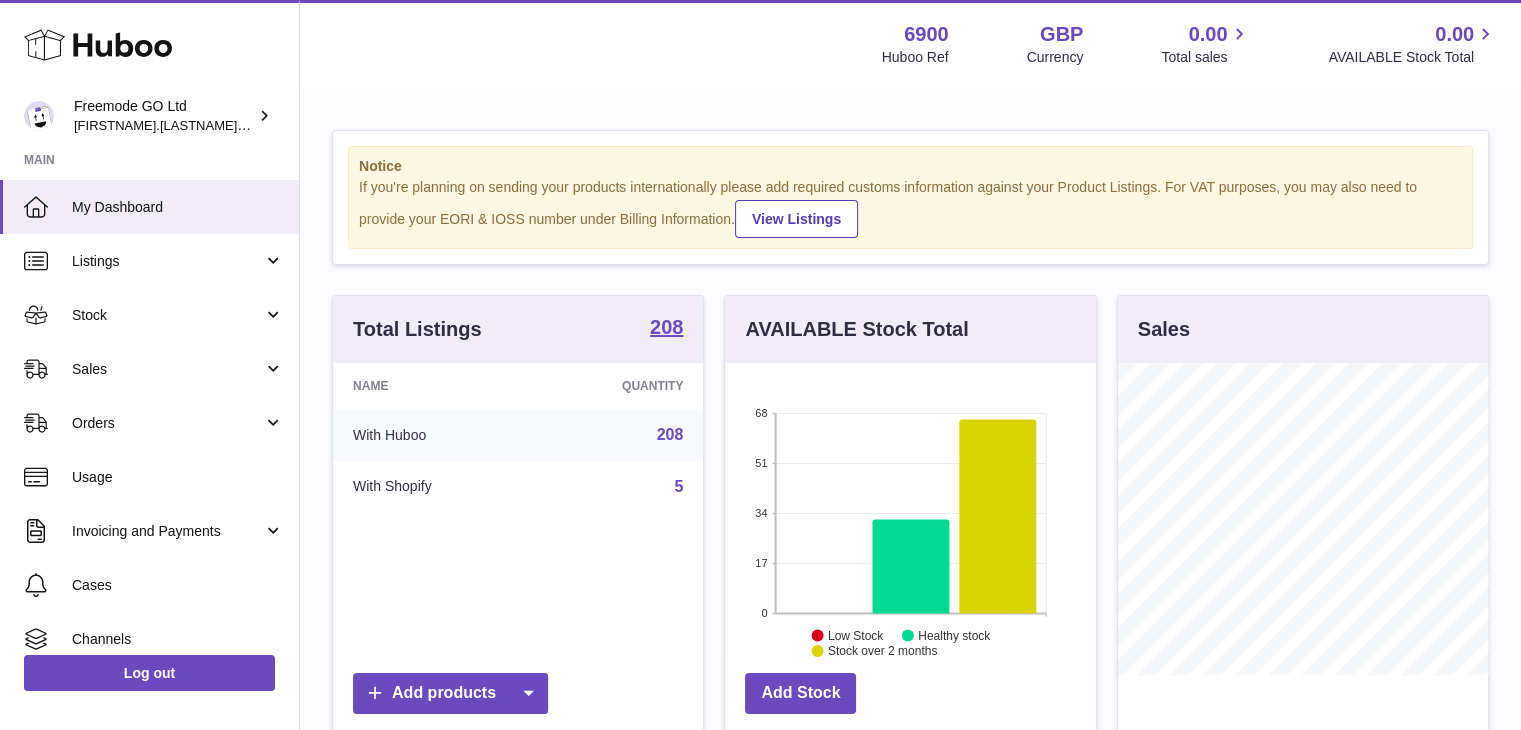 click on "Menu   Huboo     6900   Huboo Ref    GBP   Currency   0.00     Total sales   0.00     AVAILABLE Stock Total" at bounding box center [910, 44] 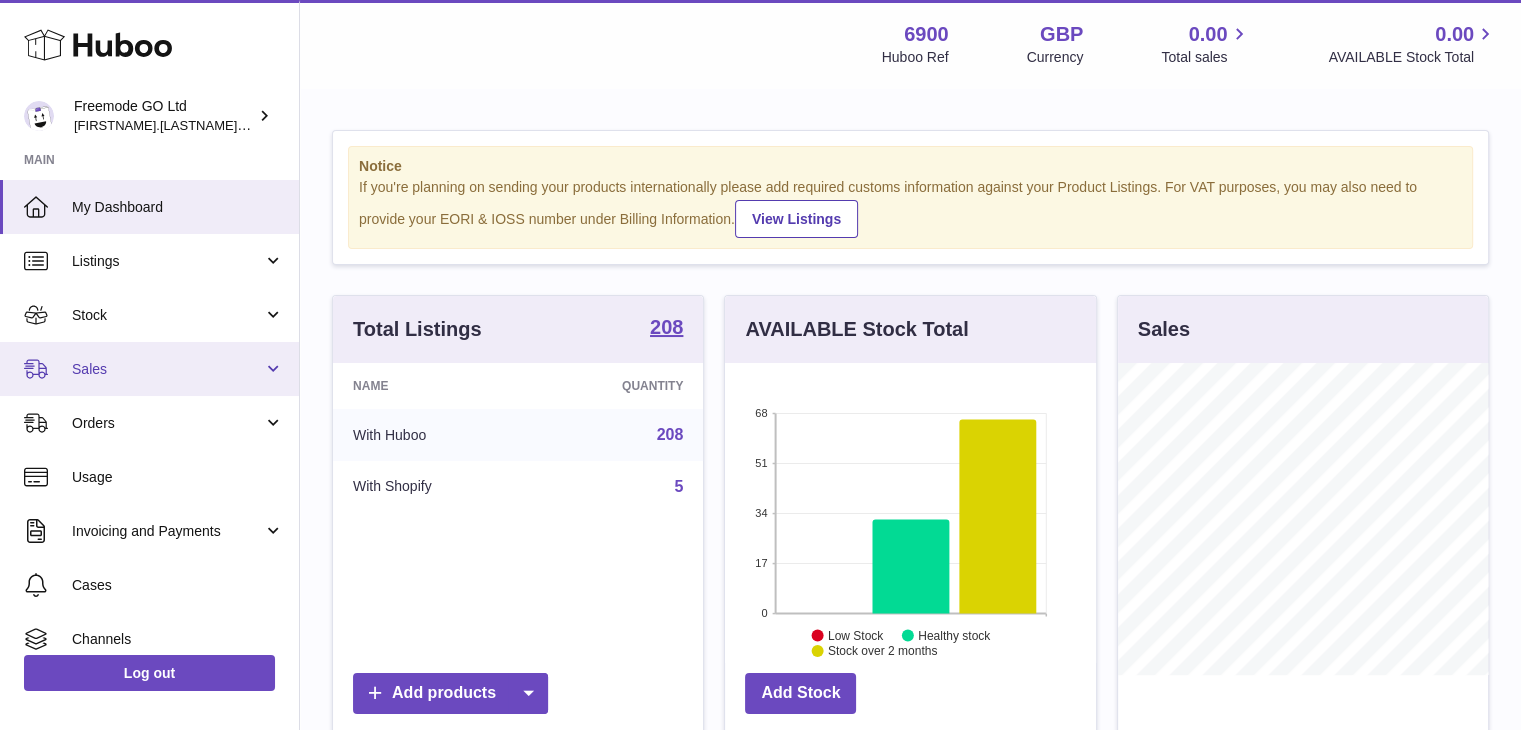 click on "Sales" at bounding box center (167, 369) 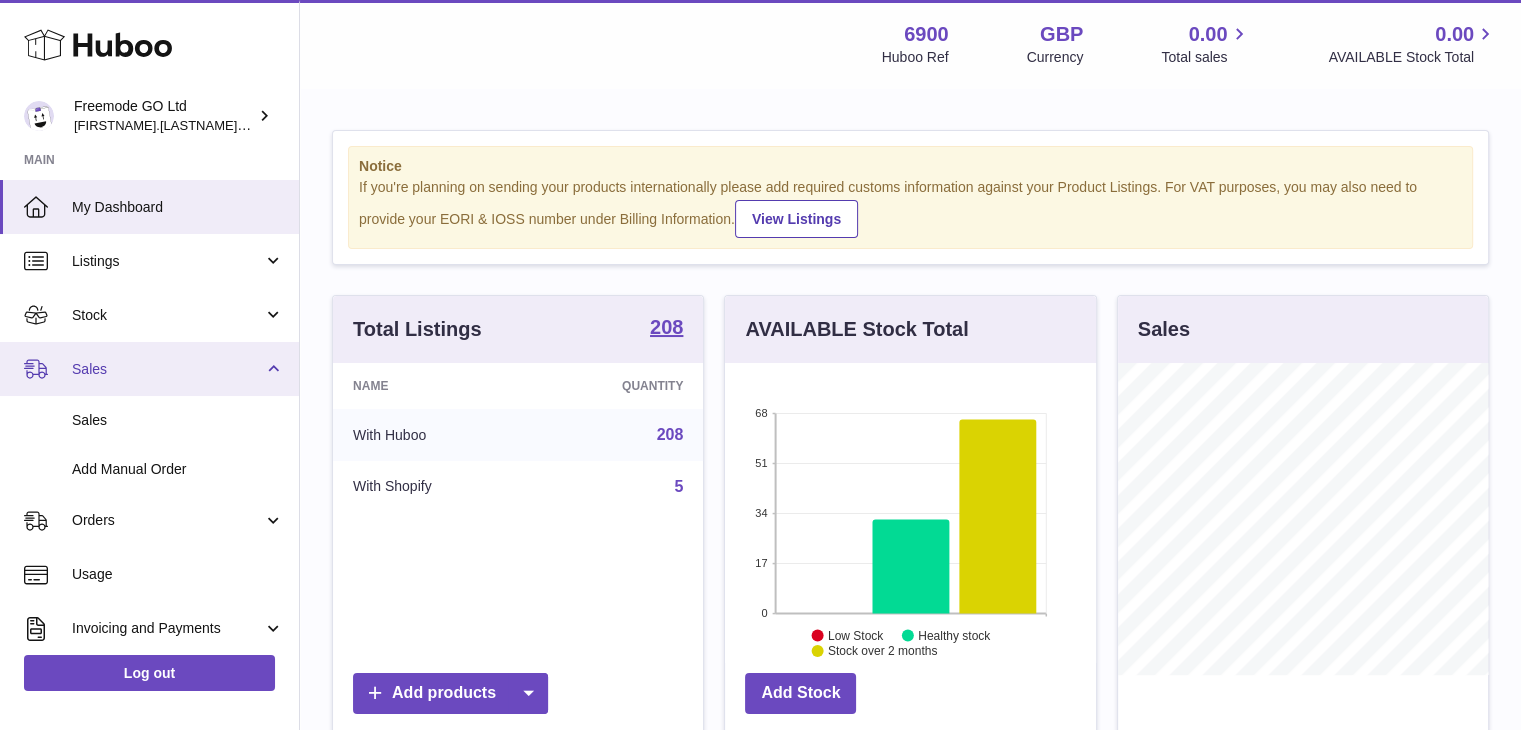 click on "Sales" at bounding box center [167, 369] 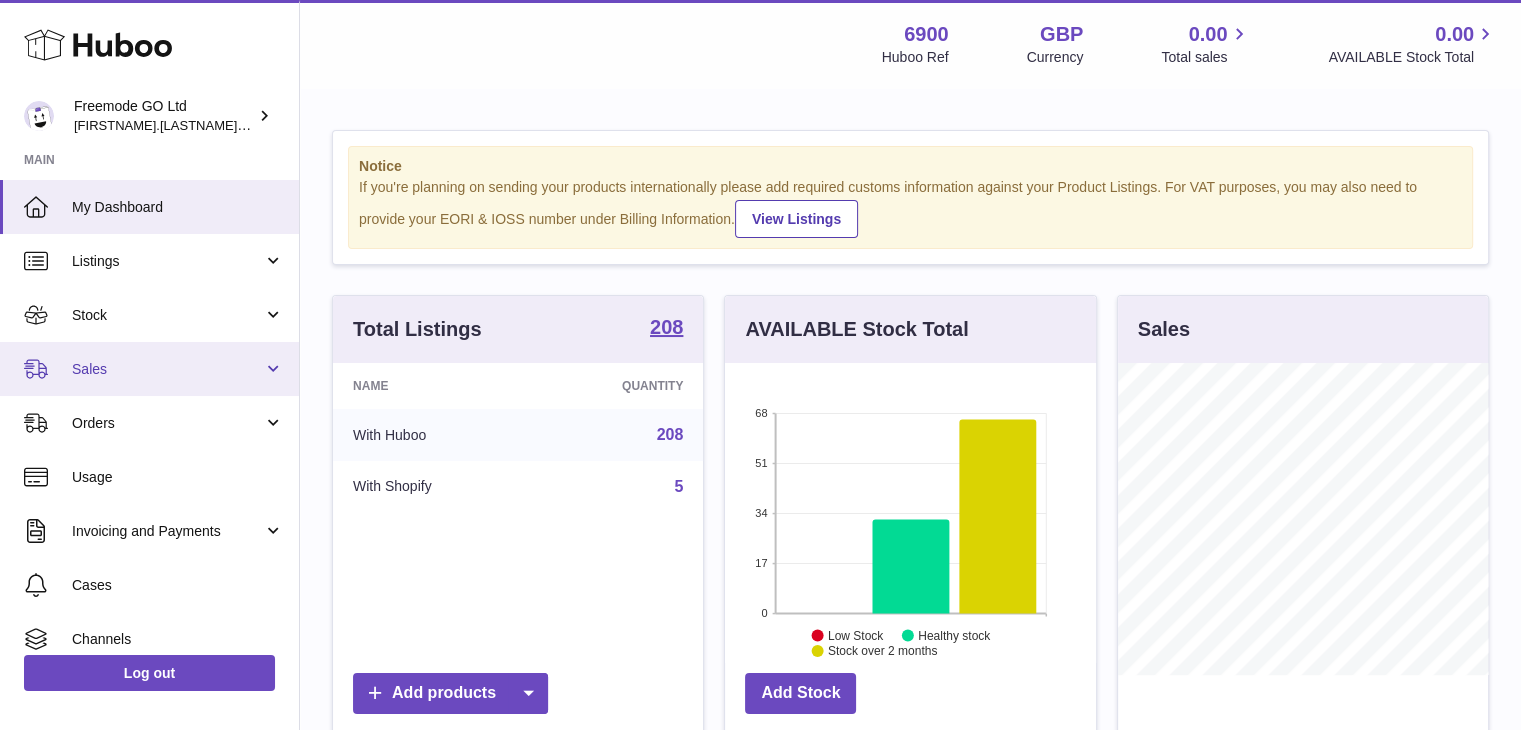 click on "Sales" at bounding box center [167, 369] 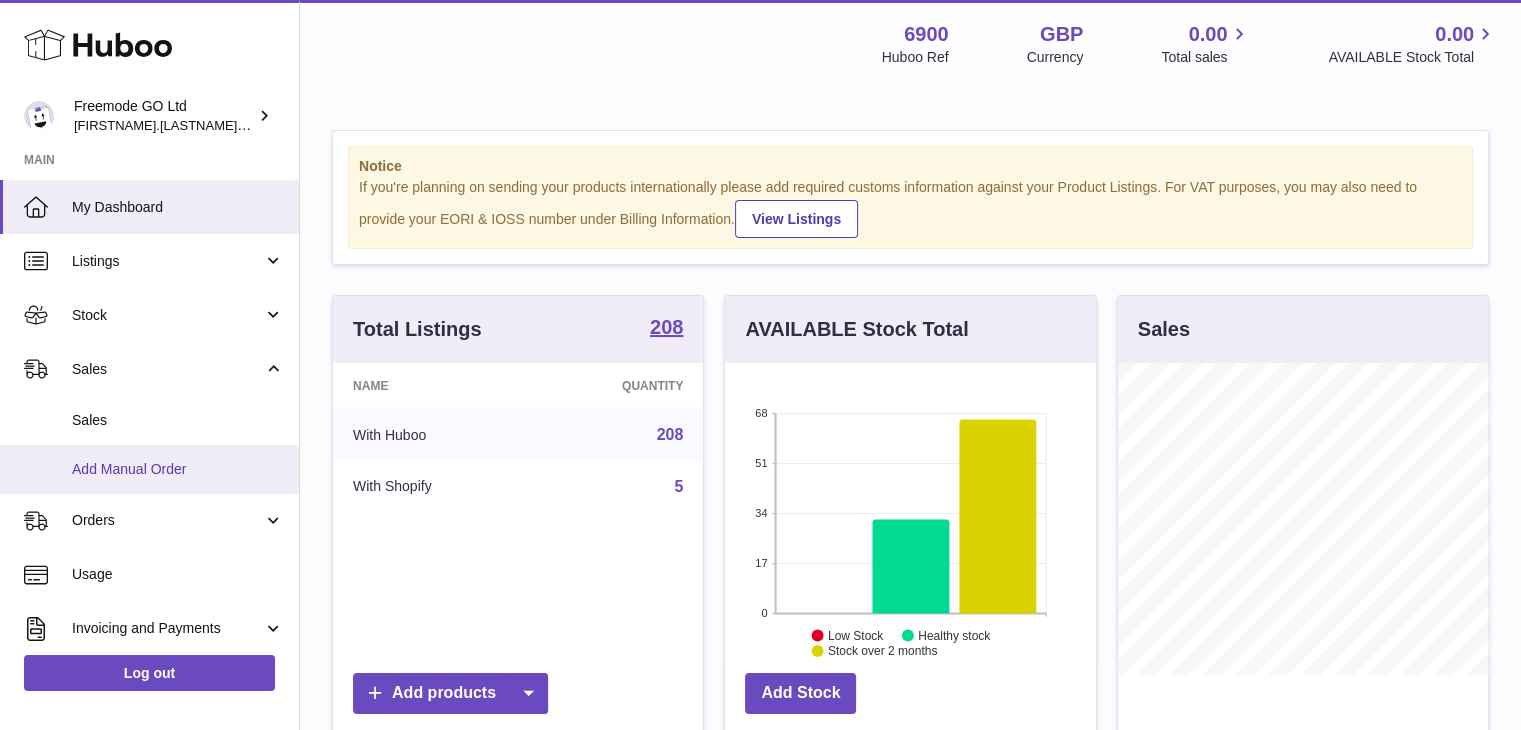click on "Add Manual Order" at bounding box center [149, 469] 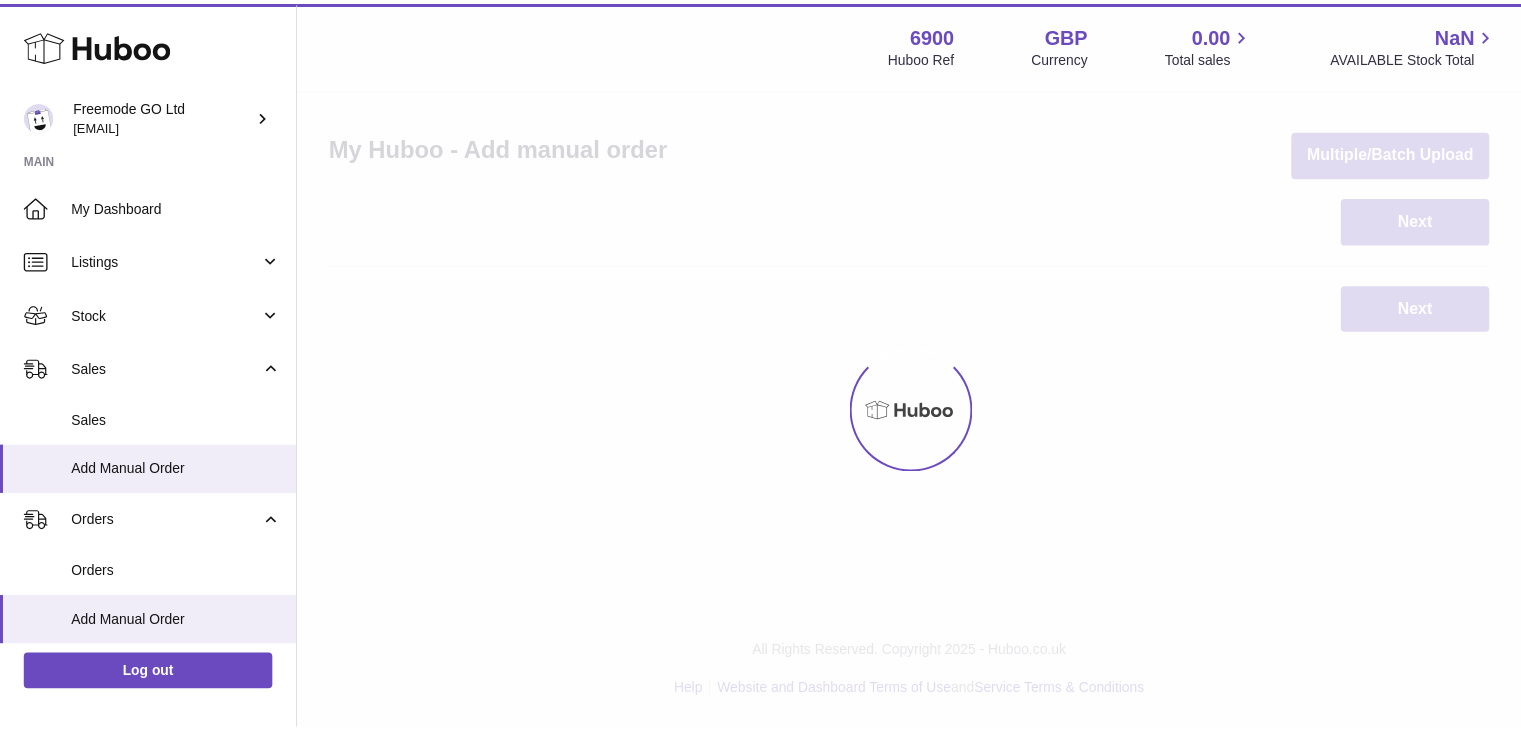 scroll, scrollTop: 0, scrollLeft: 0, axis: both 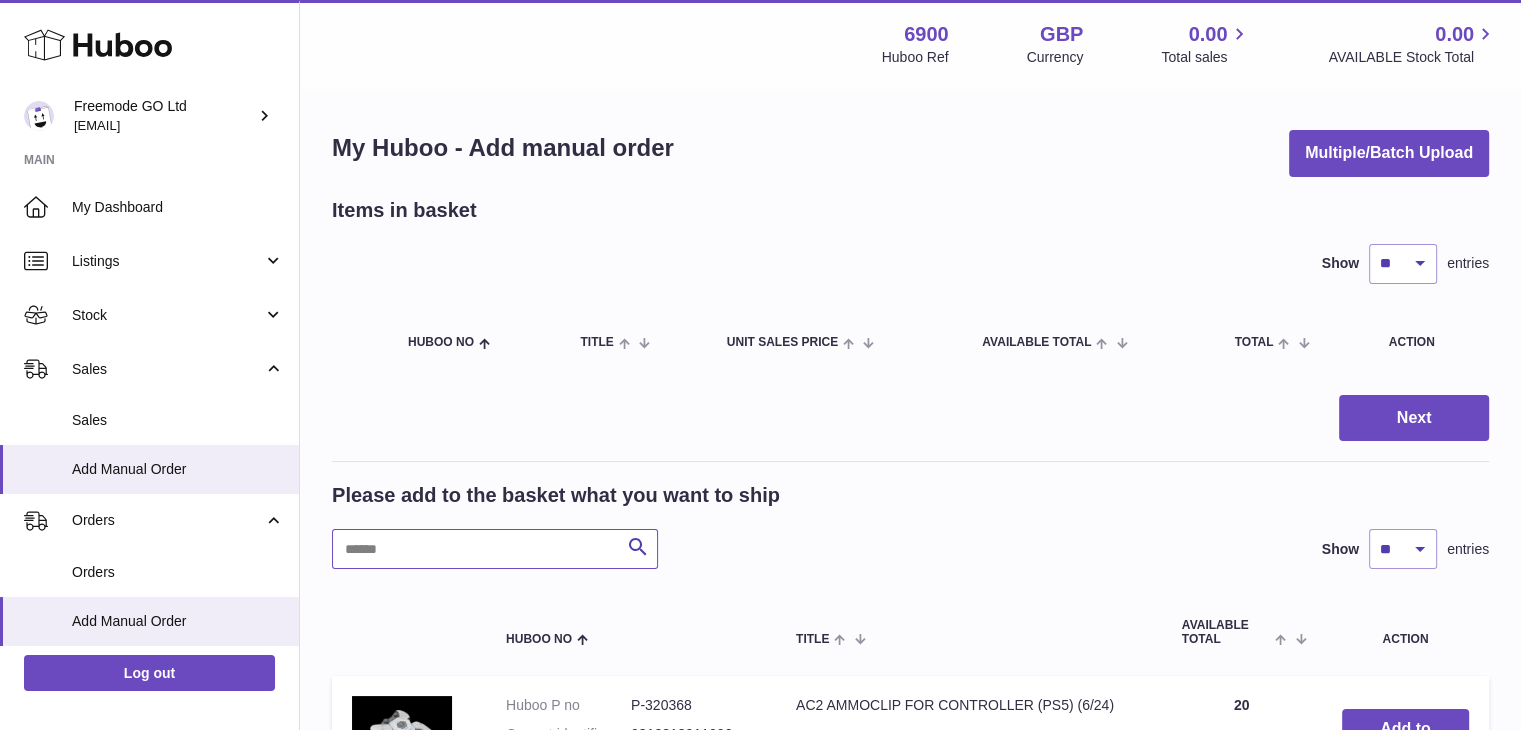 click at bounding box center (495, 549) 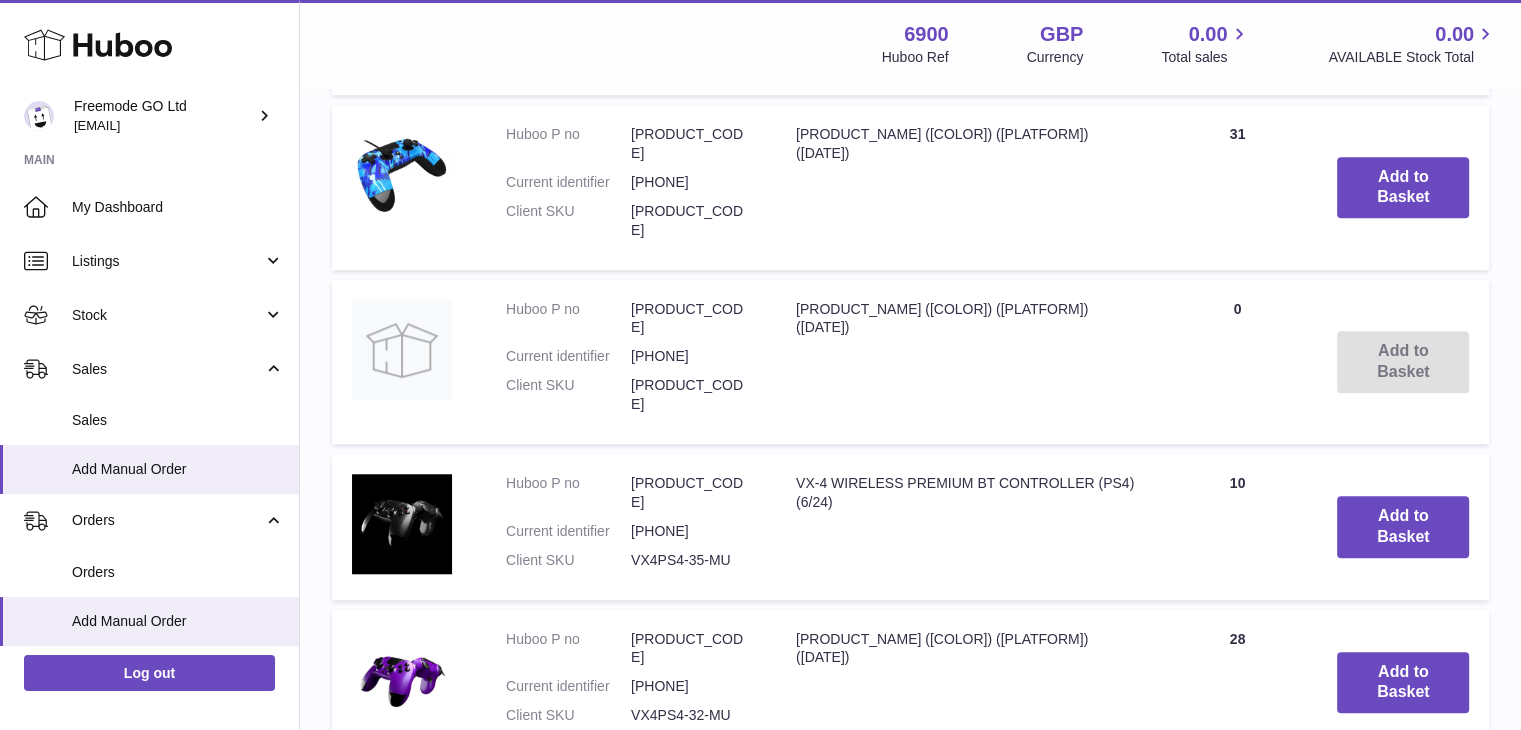 scroll, scrollTop: 1748, scrollLeft: 0, axis: vertical 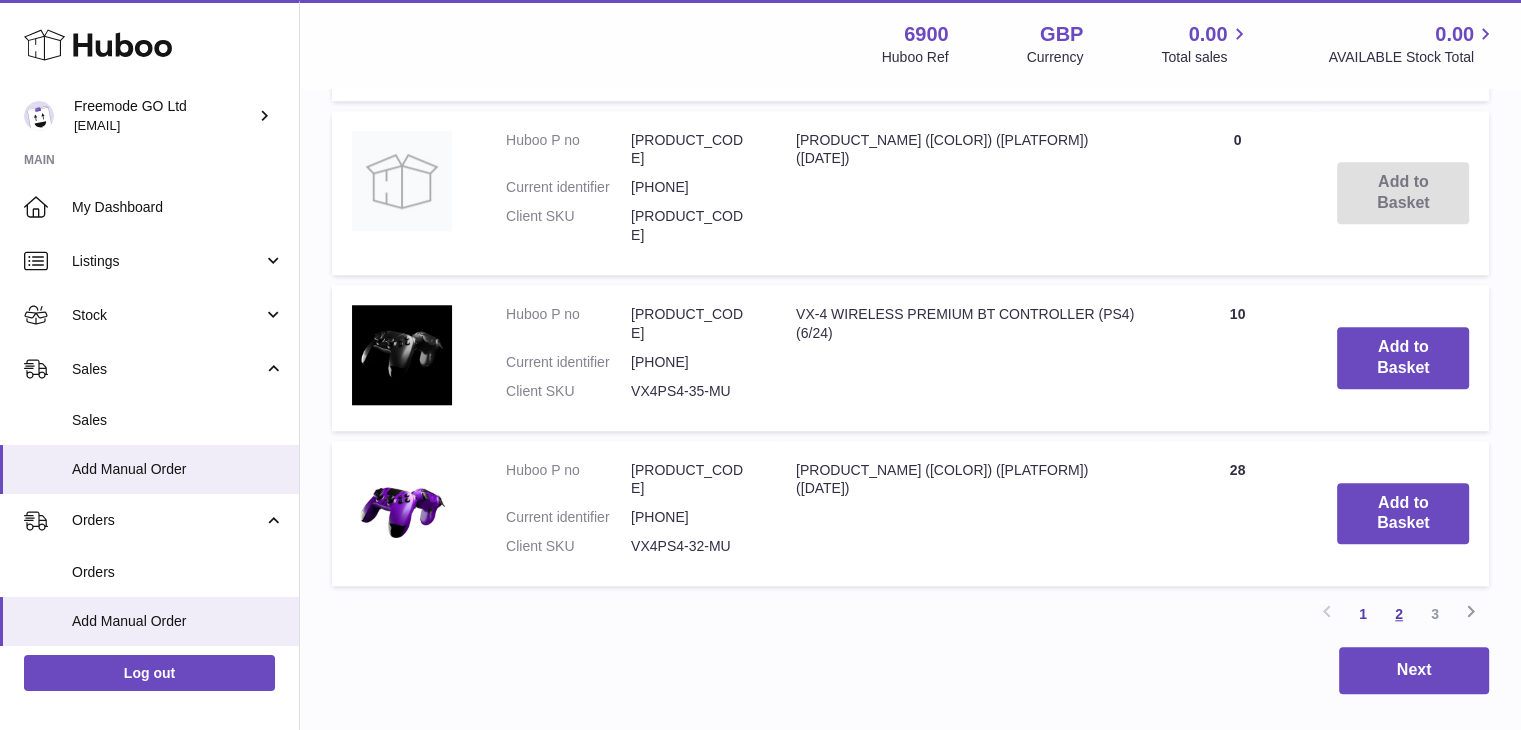 type on "***" 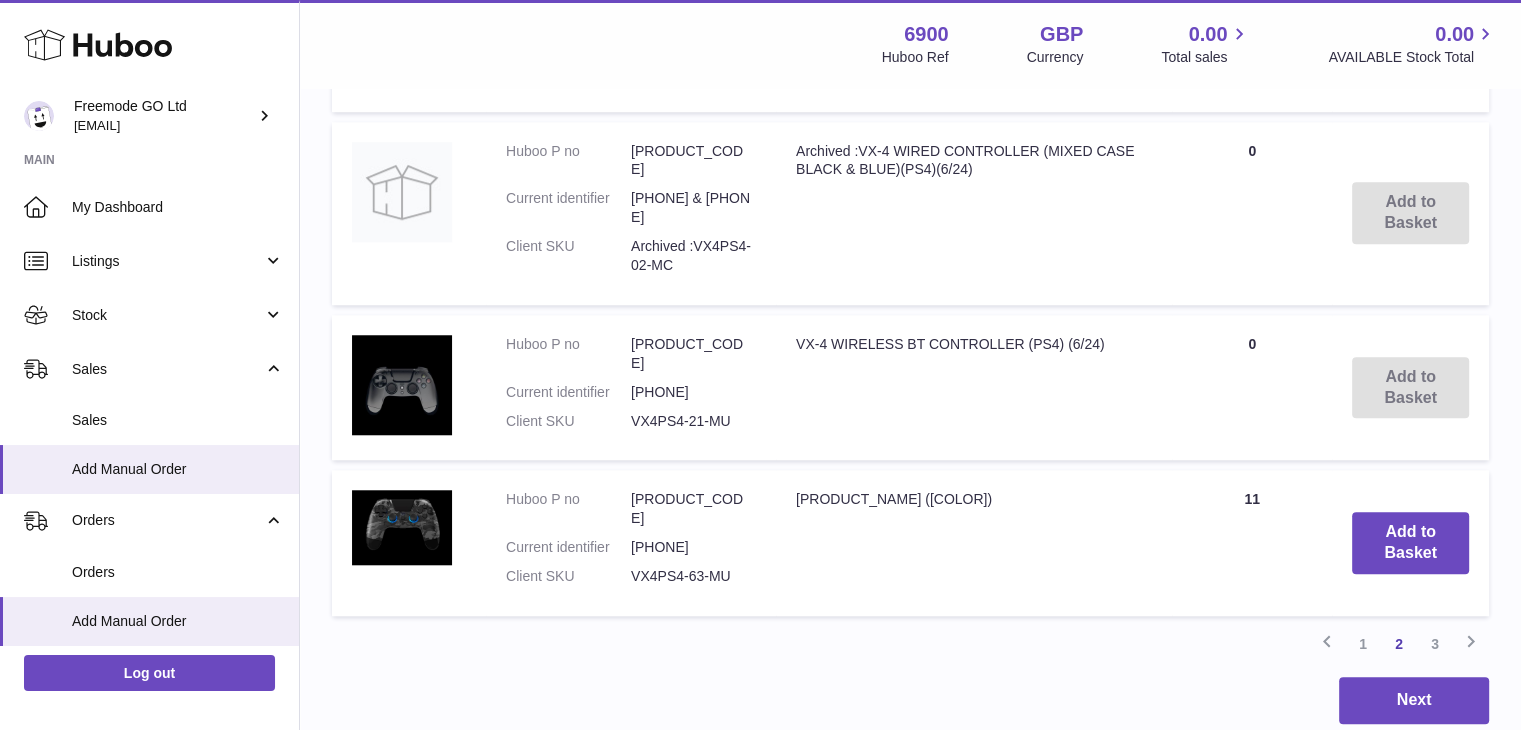 scroll, scrollTop: 1731, scrollLeft: 0, axis: vertical 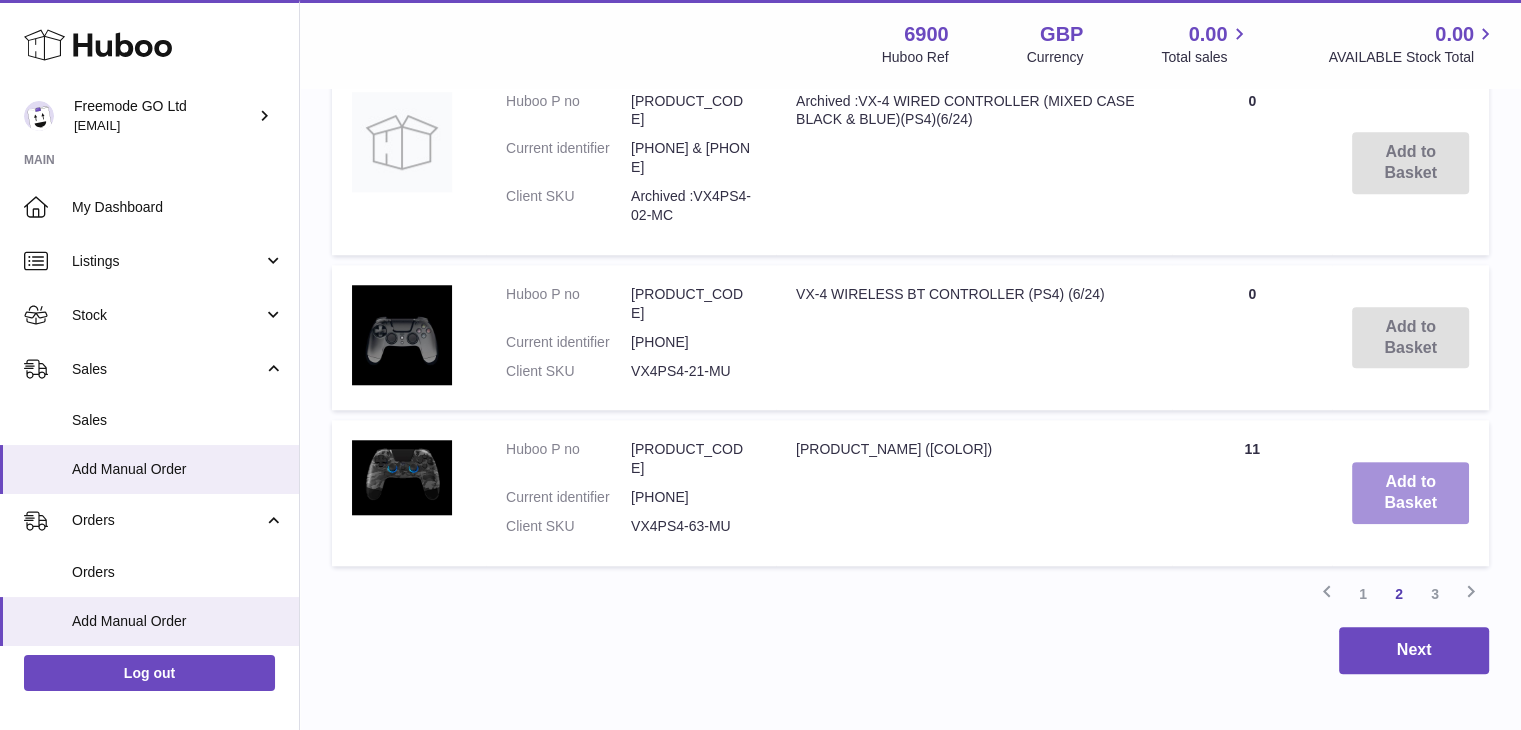 click on "Add to Basket" at bounding box center [1410, 493] 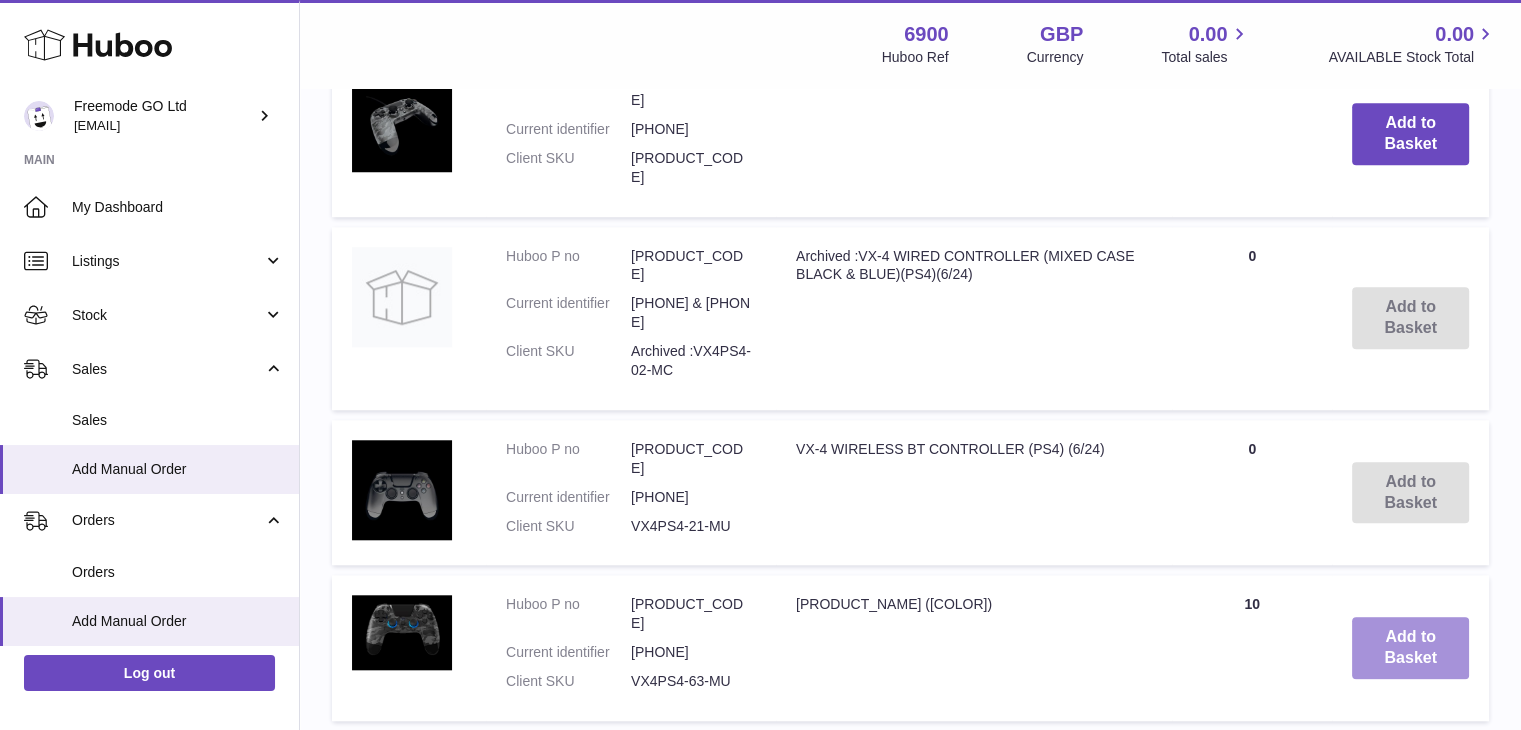 scroll, scrollTop: 1904, scrollLeft: 0, axis: vertical 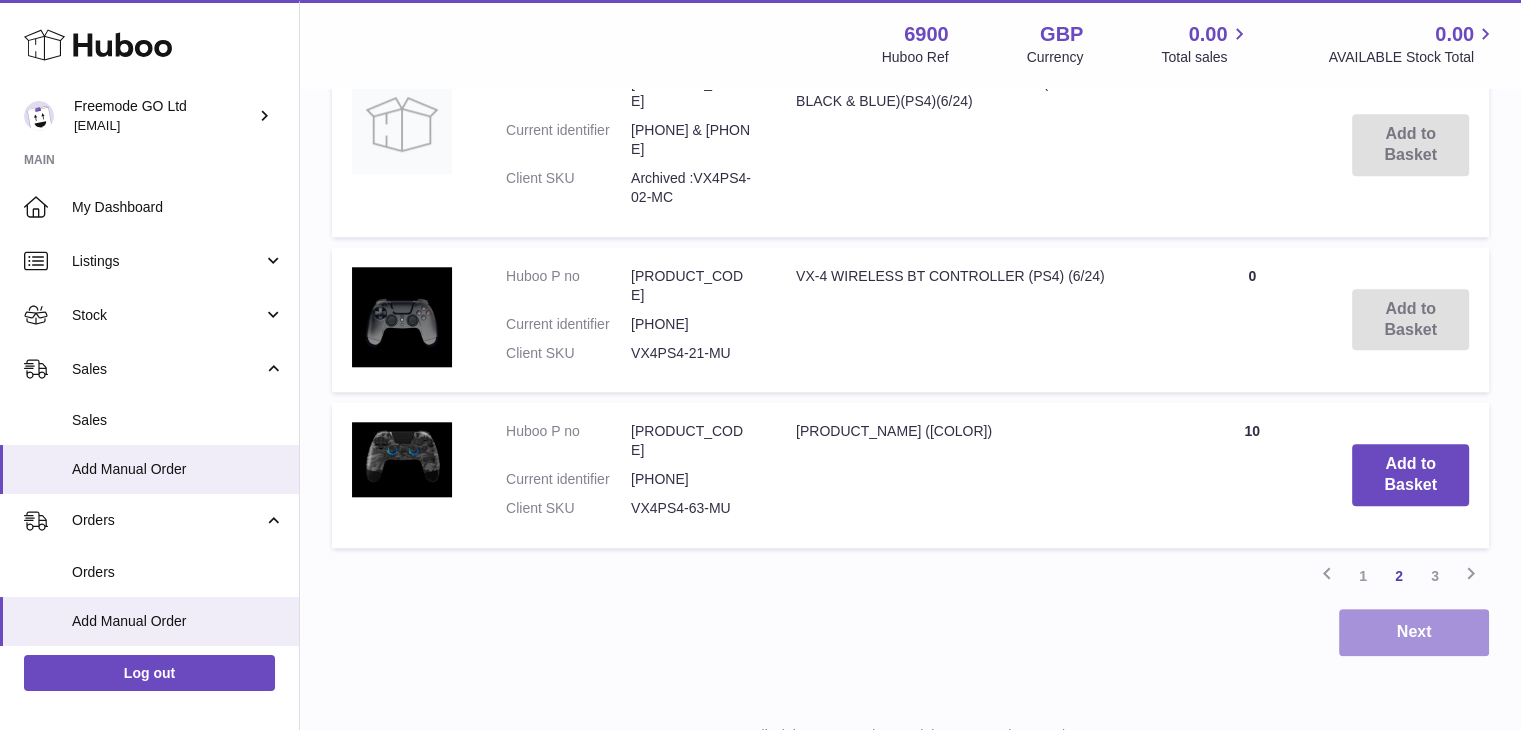 click on "Next" at bounding box center (1414, 632) 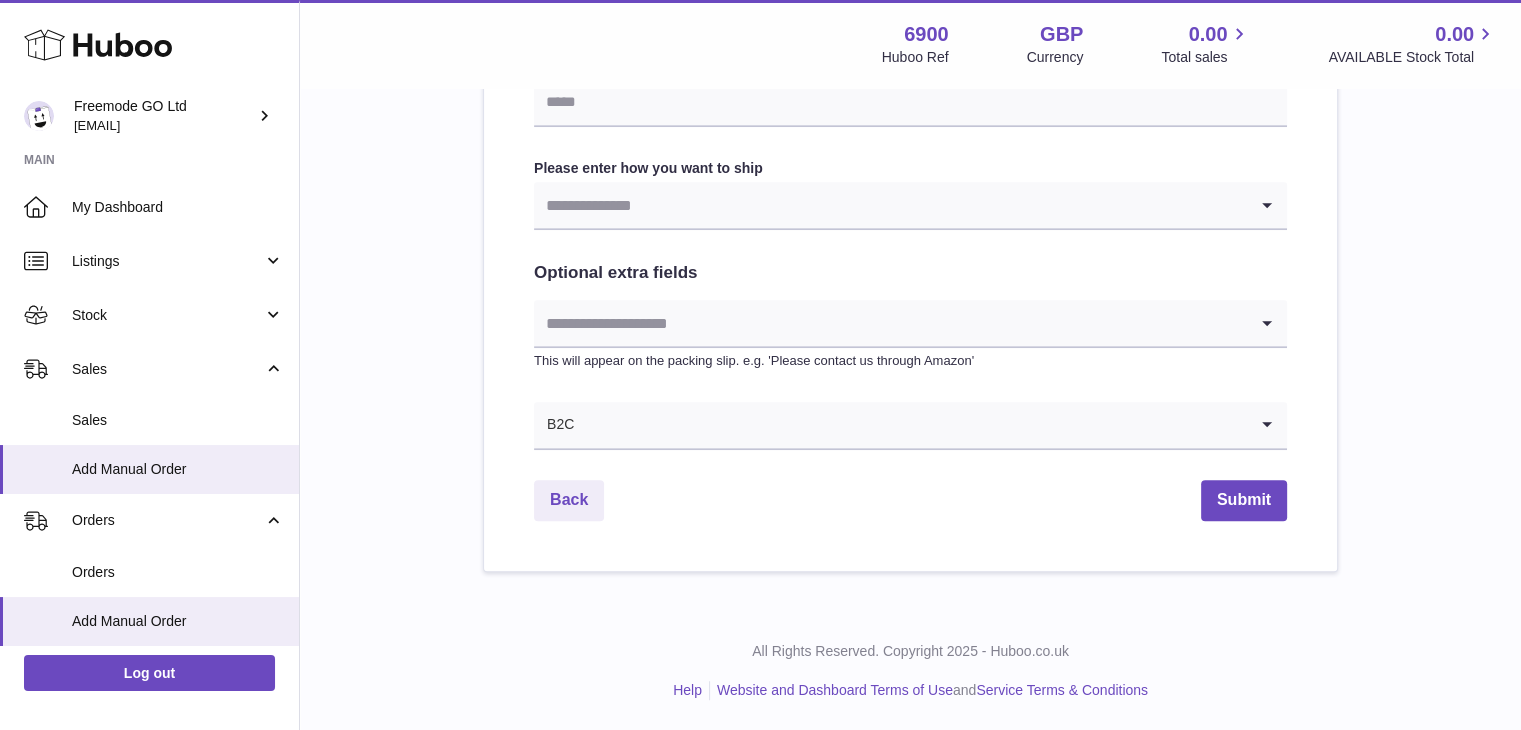 scroll, scrollTop: 0, scrollLeft: 0, axis: both 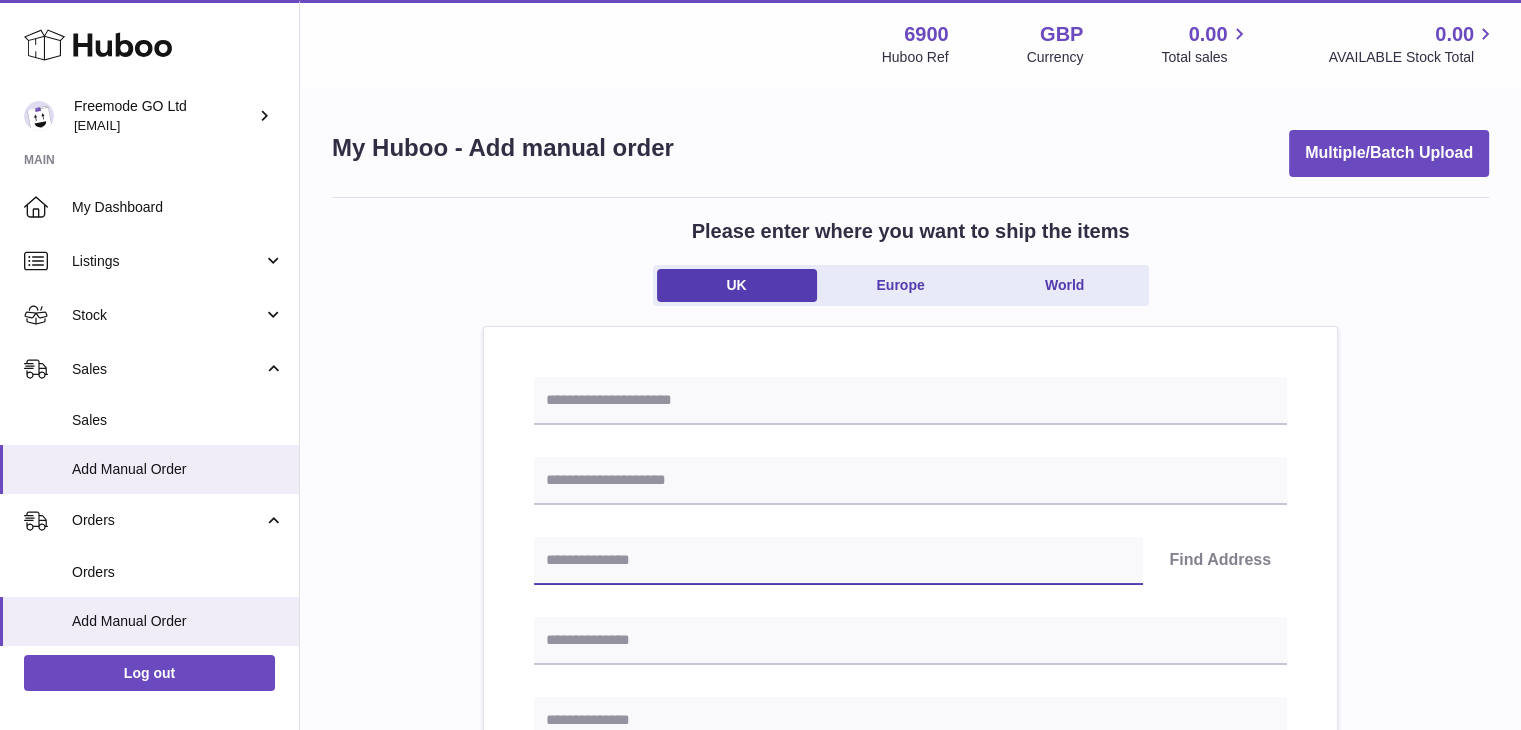 click at bounding box center [838, 561] 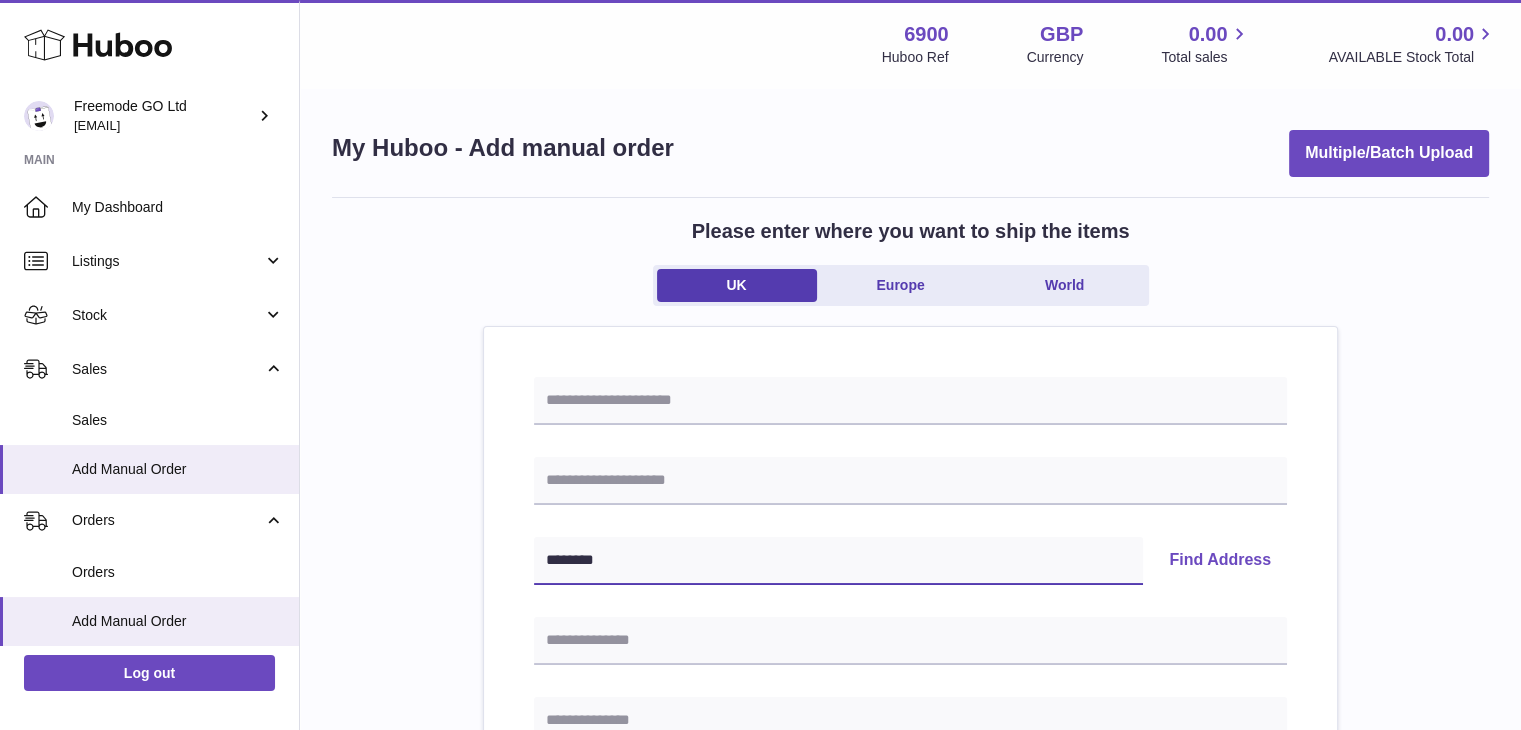type on "*******" 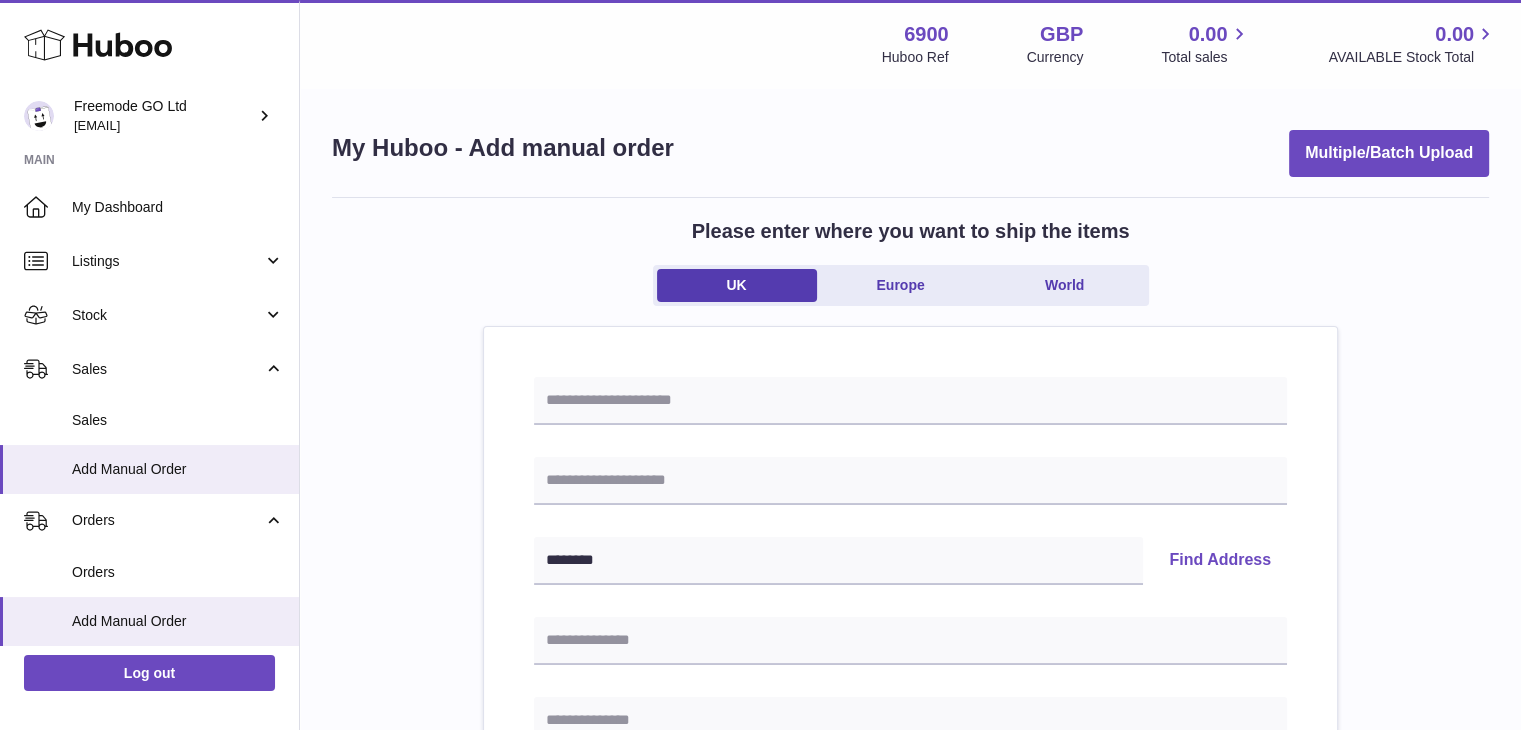 click on "Find Address" at bounding box center (1220, 561) 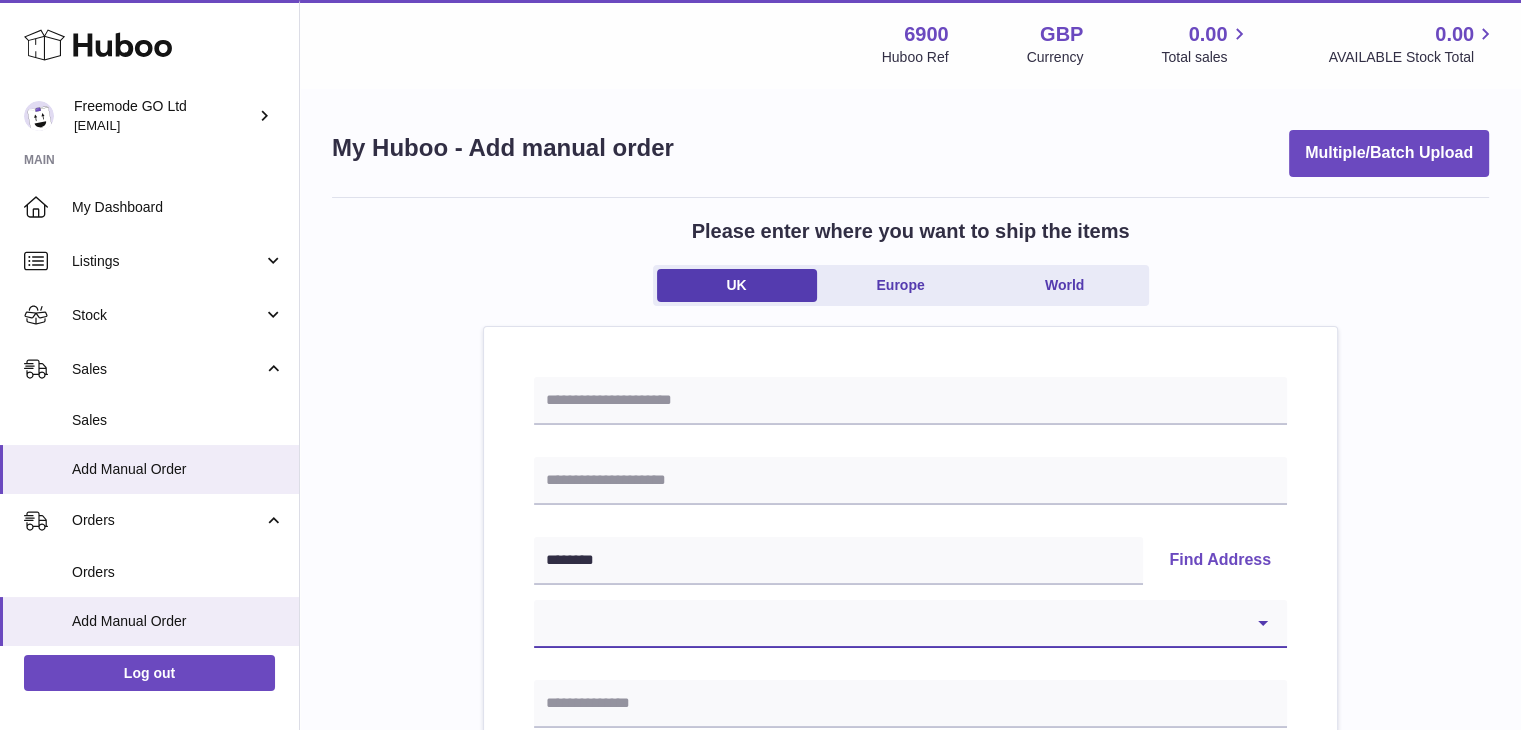 click on "**********" at bounding box center (910, 624) 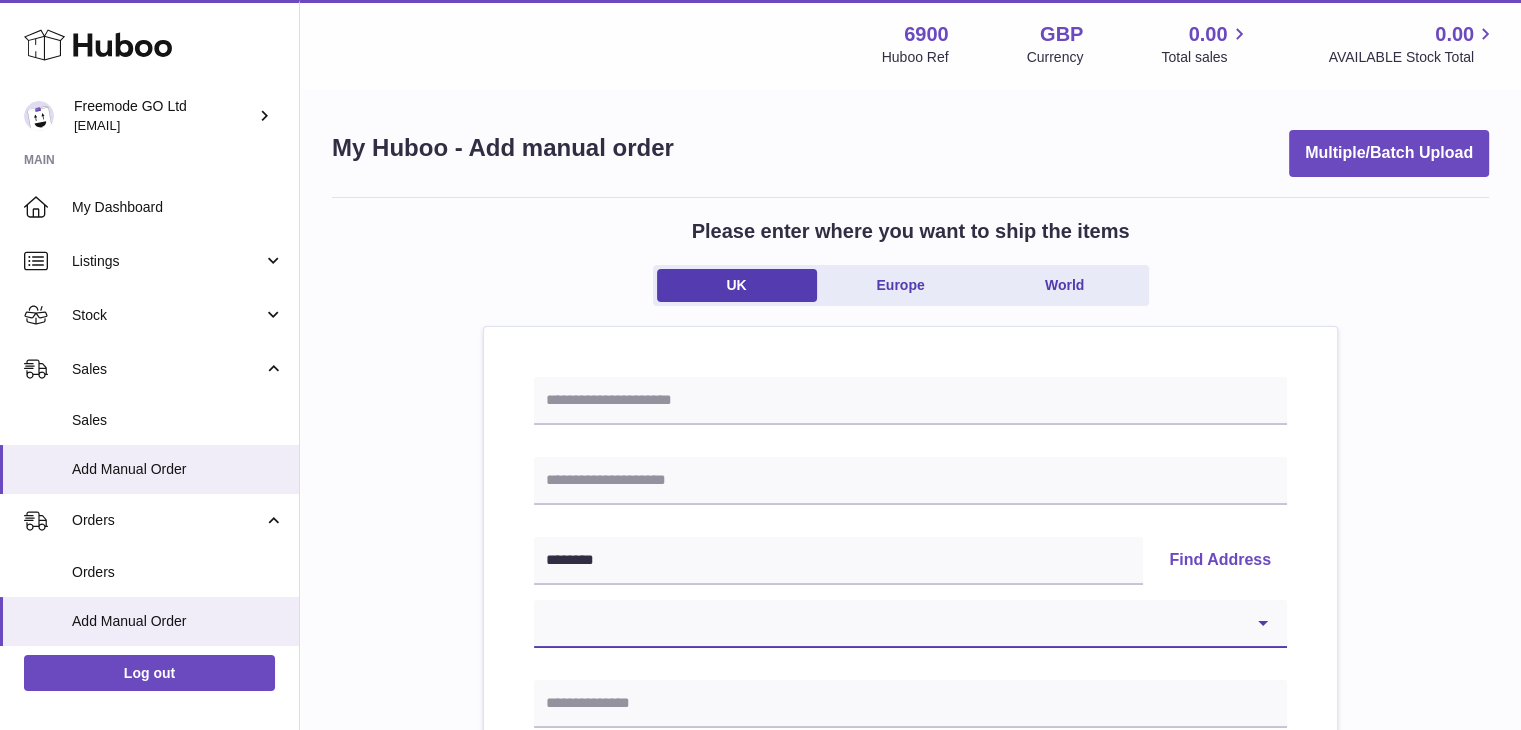 select on "**" 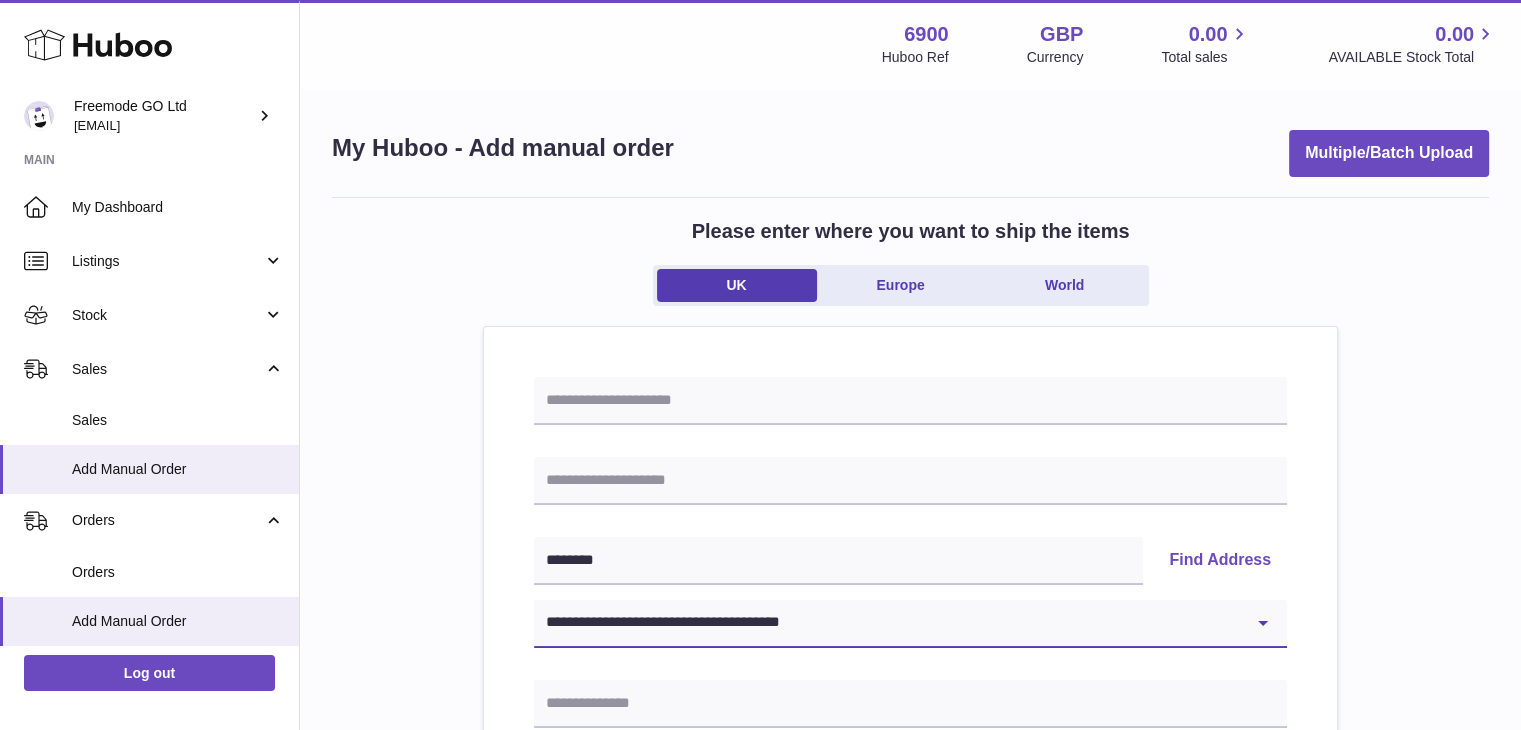 click on "**********" at bounding box center [910, 624] 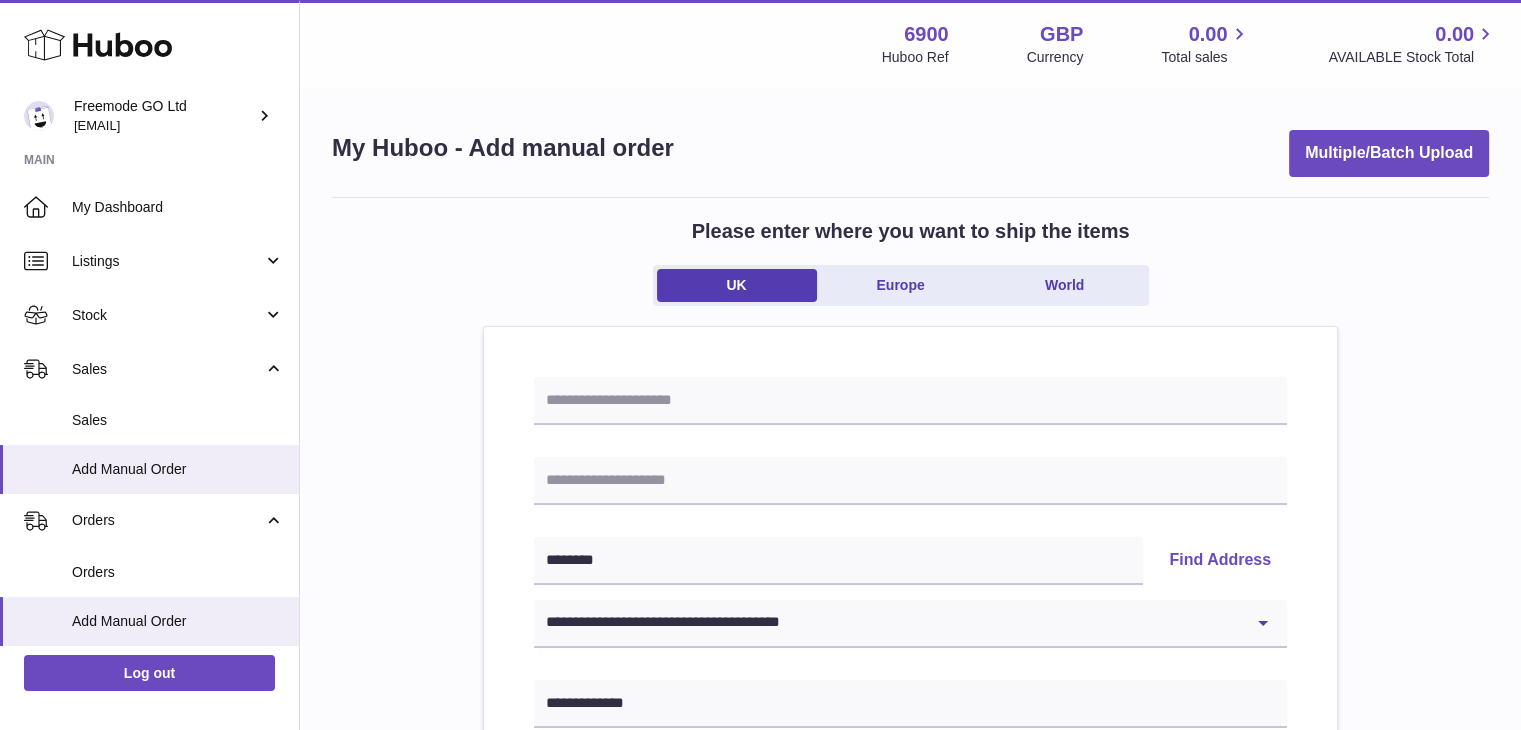 click on "**********" at bounding box center (910, 954) 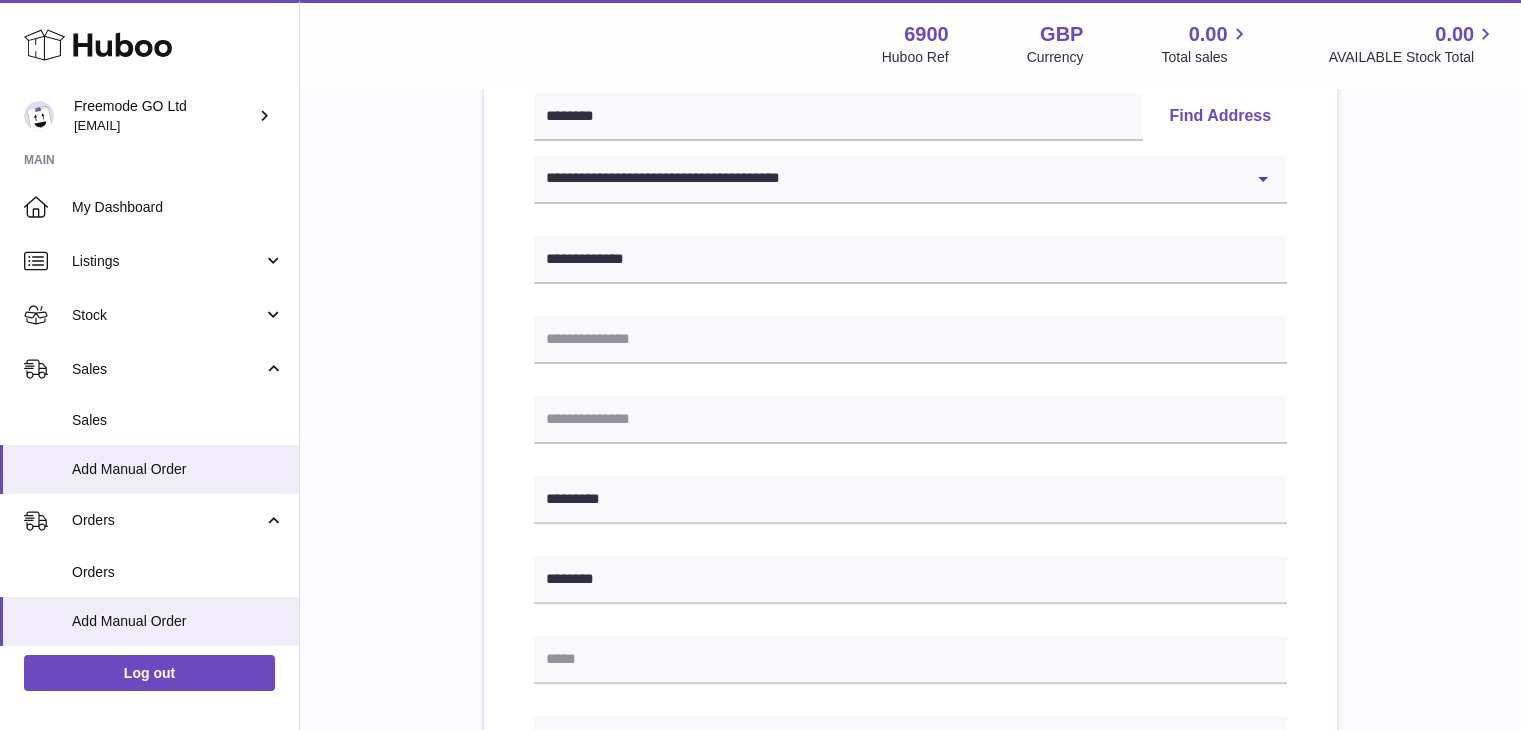 scroll, scrollTop: 461, scrollLeft: 0, axis: vertical 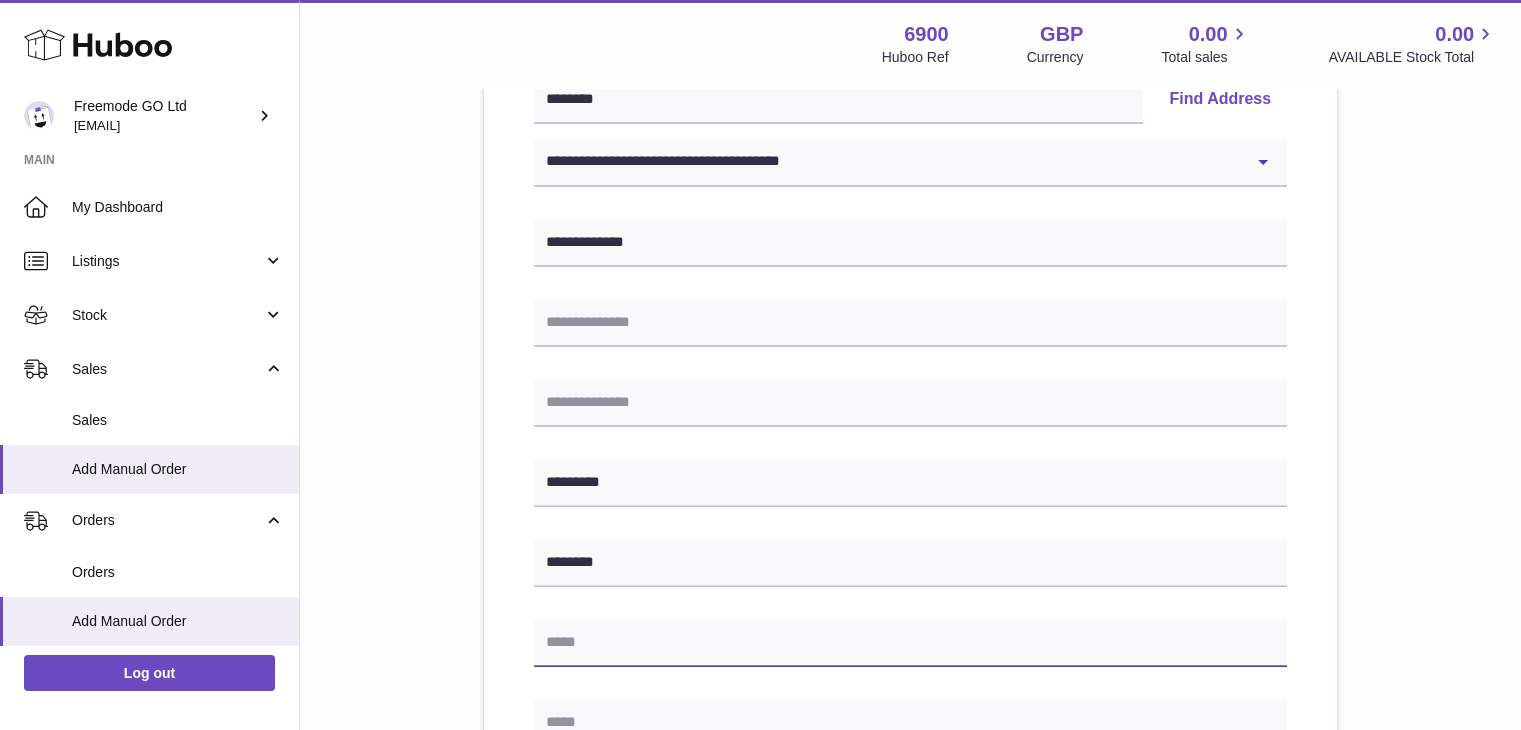 click at bounding box center (910, 643) 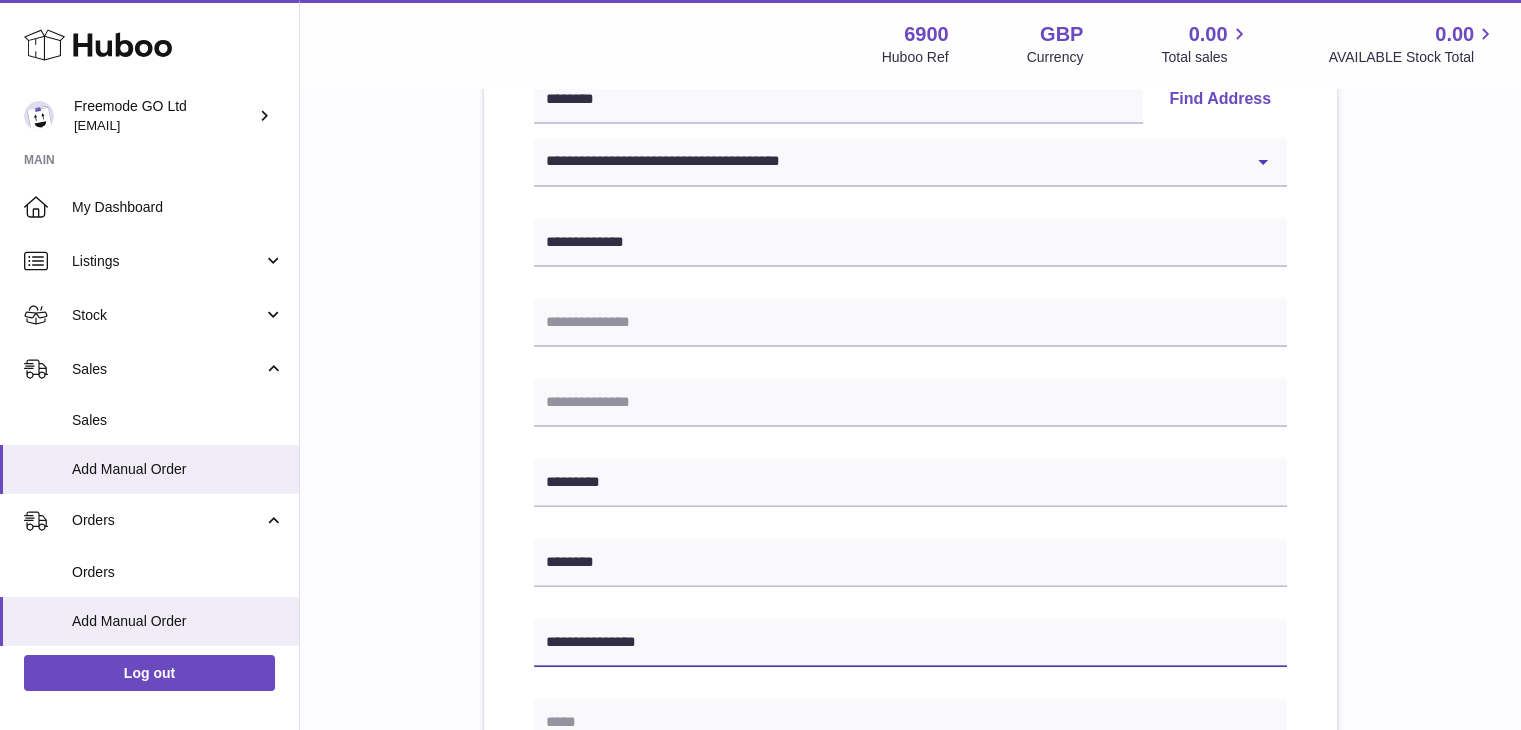 click on "**********" at bounding box center (910, 643) 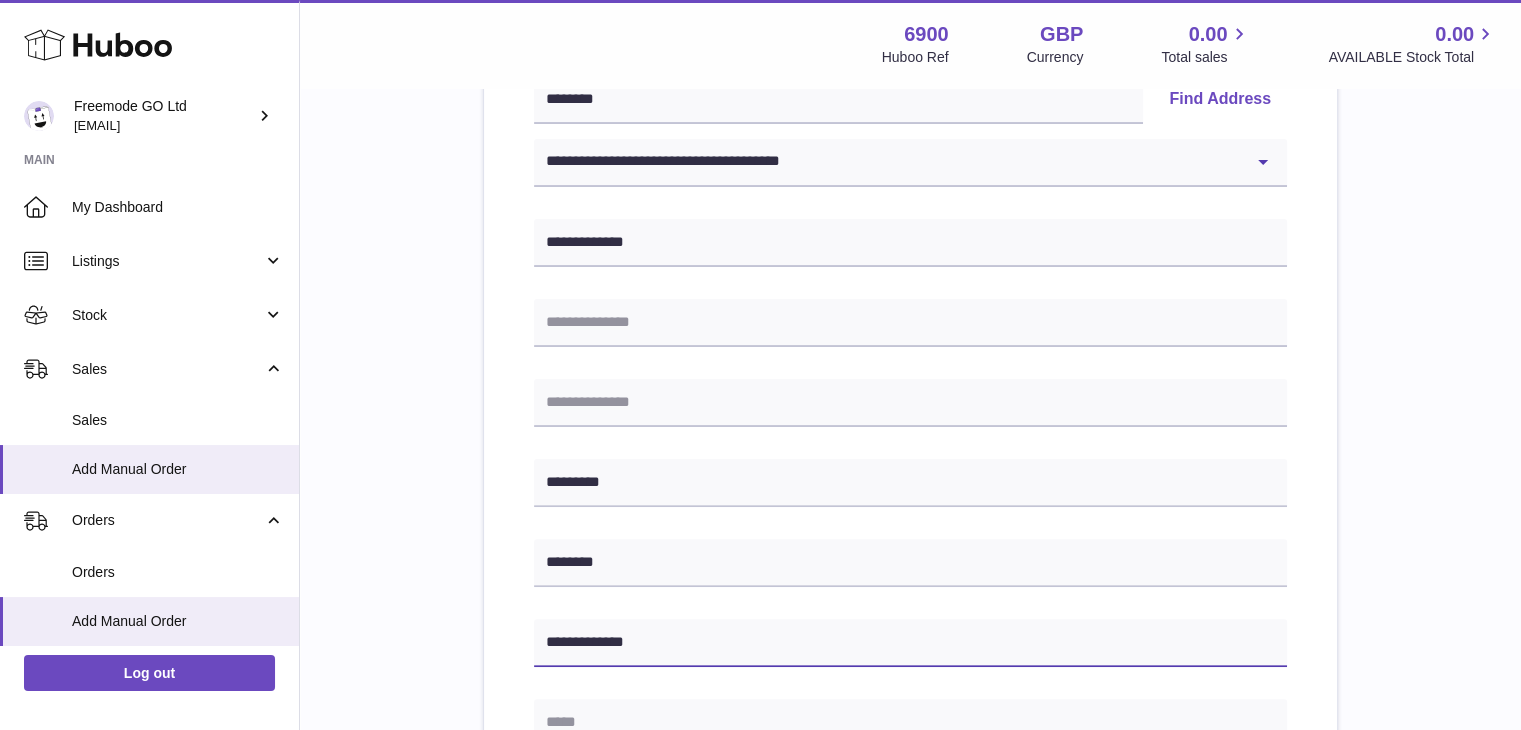 type on "**********" 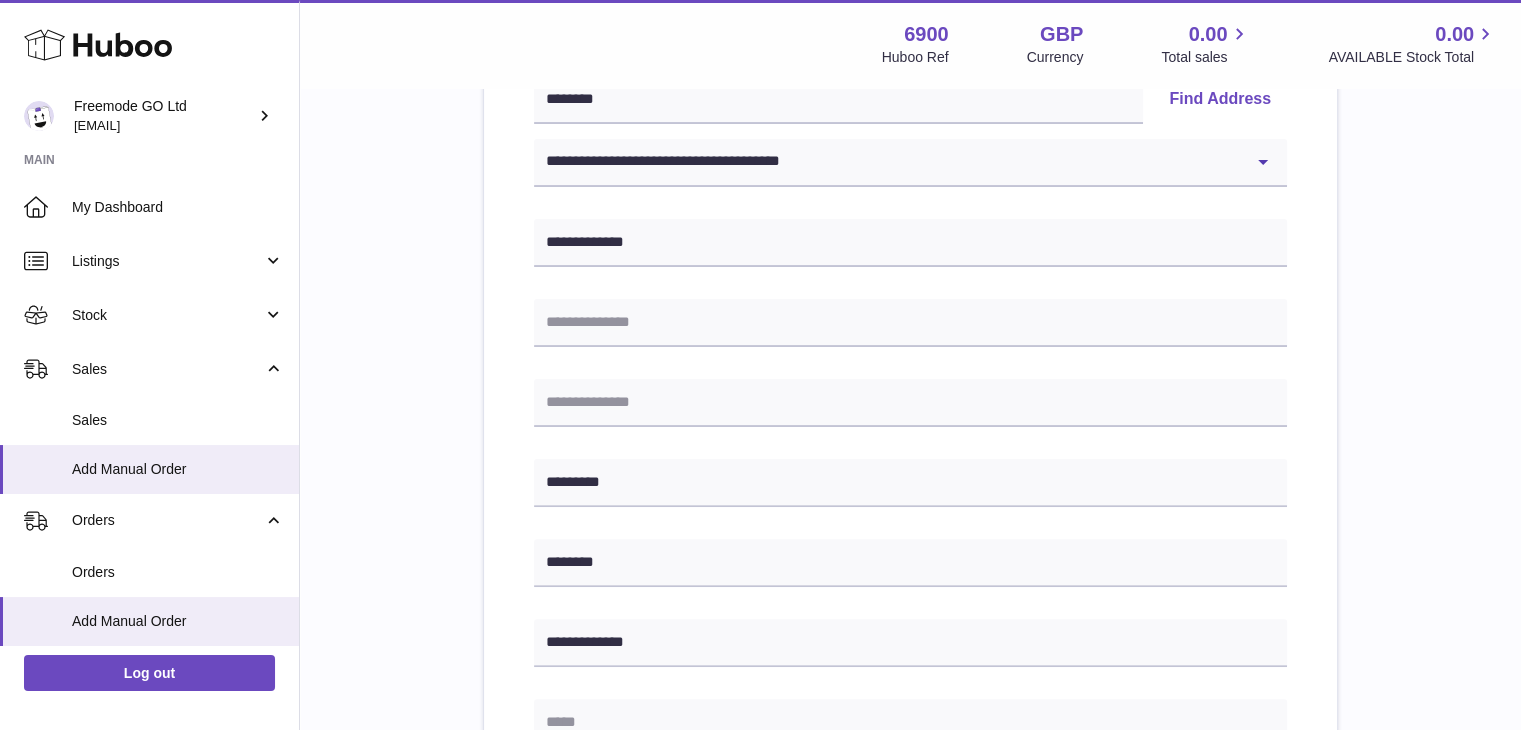 click on "**********" at bounding box center (910, 464) 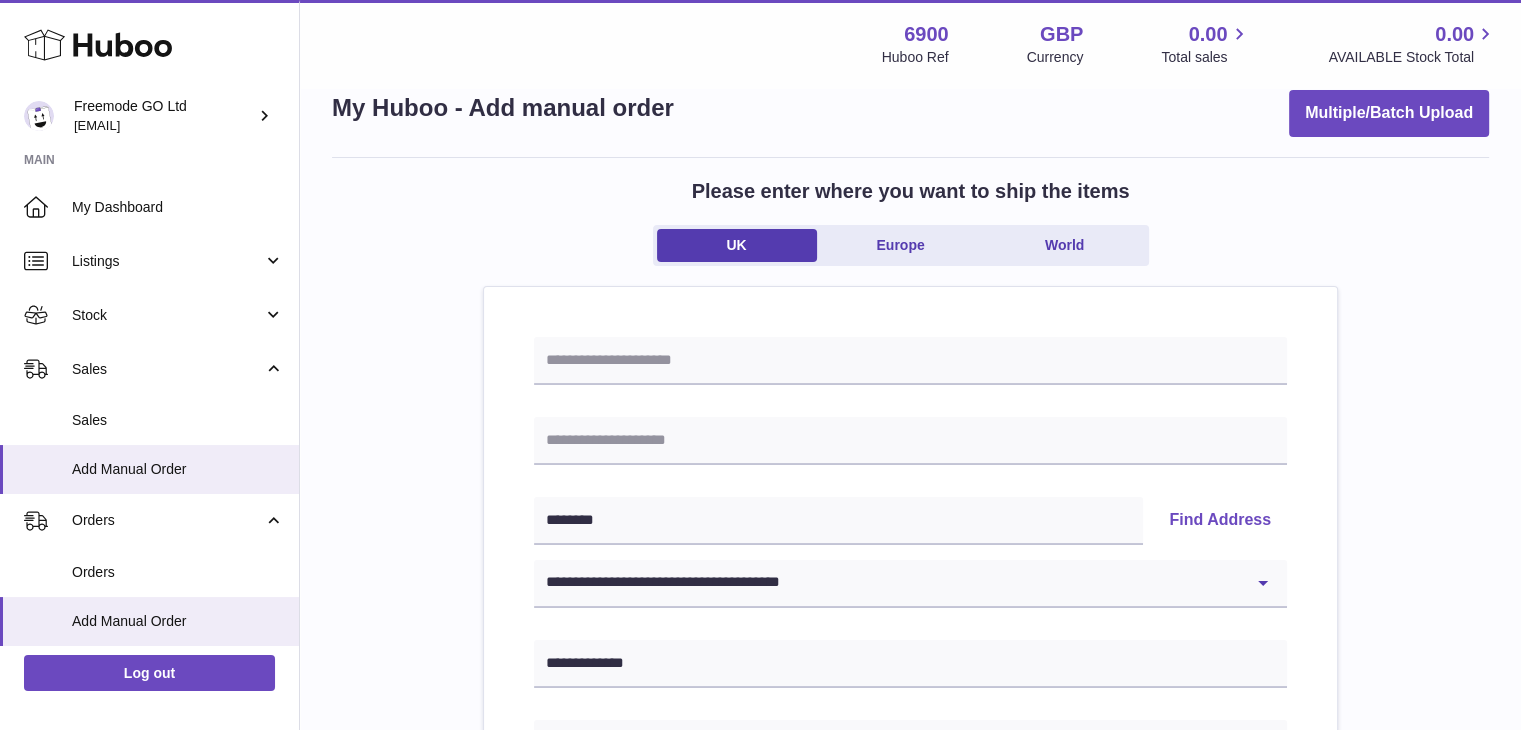 scroll, scrollTop: 38, scrollLeft: 0, axis: vertical 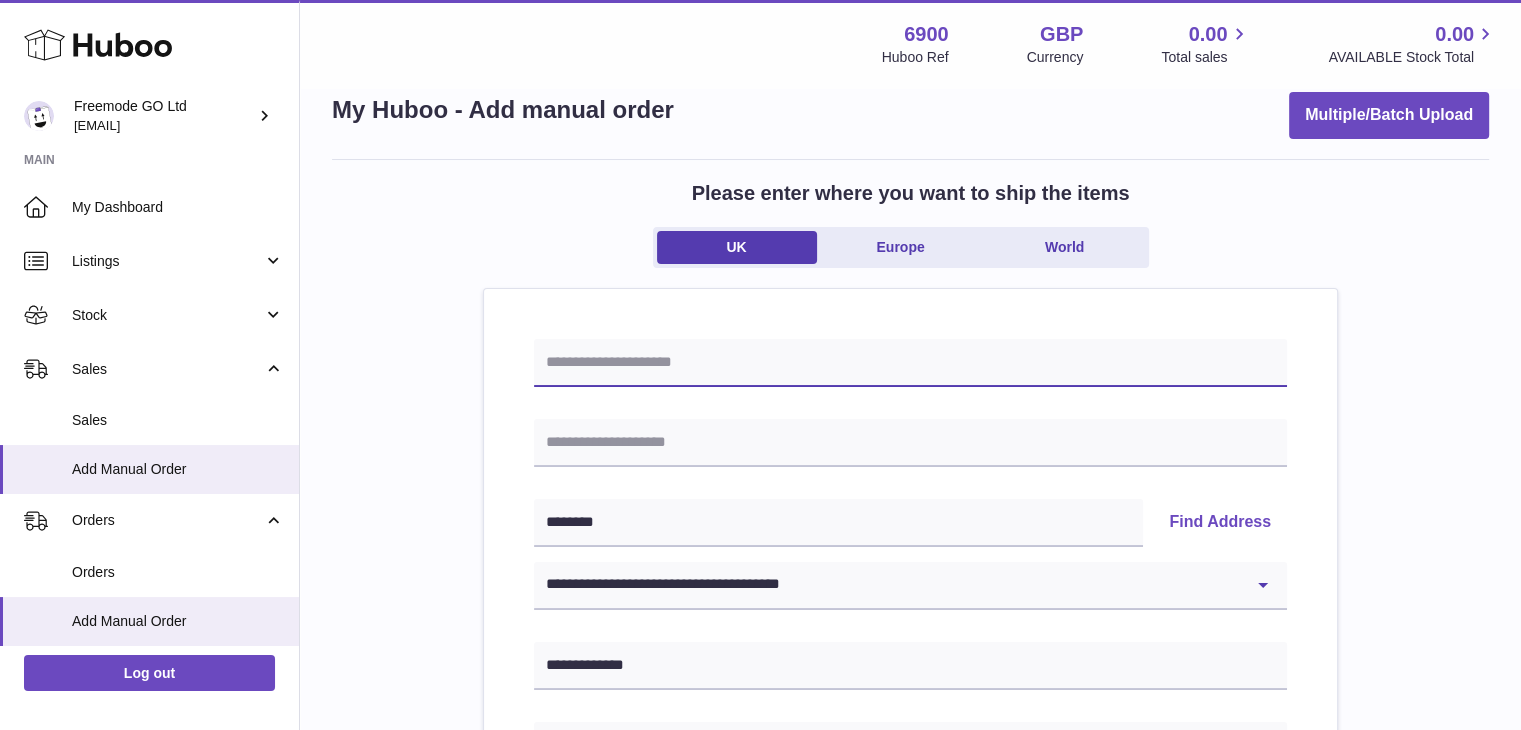 click at bounding box center [910, 363] 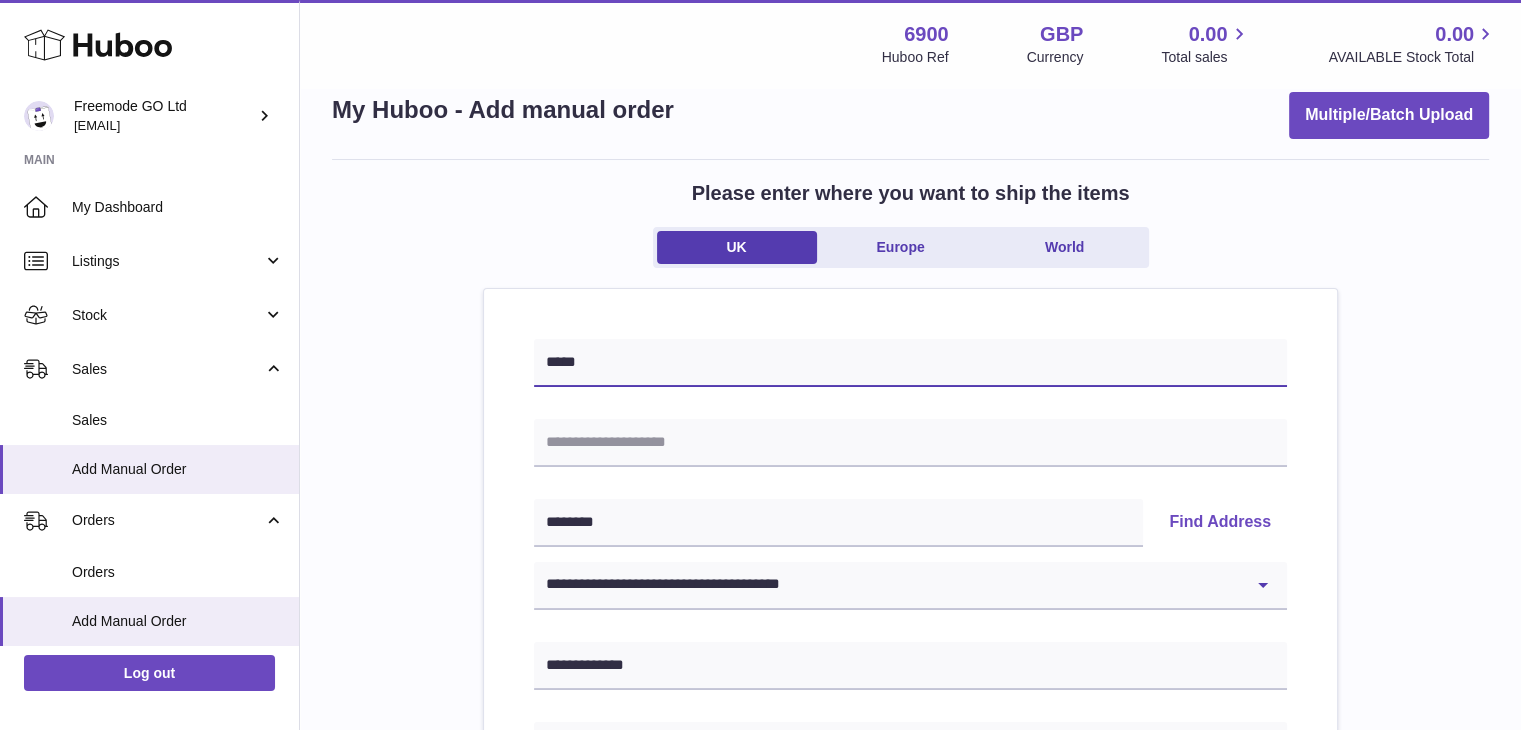type on "*****" 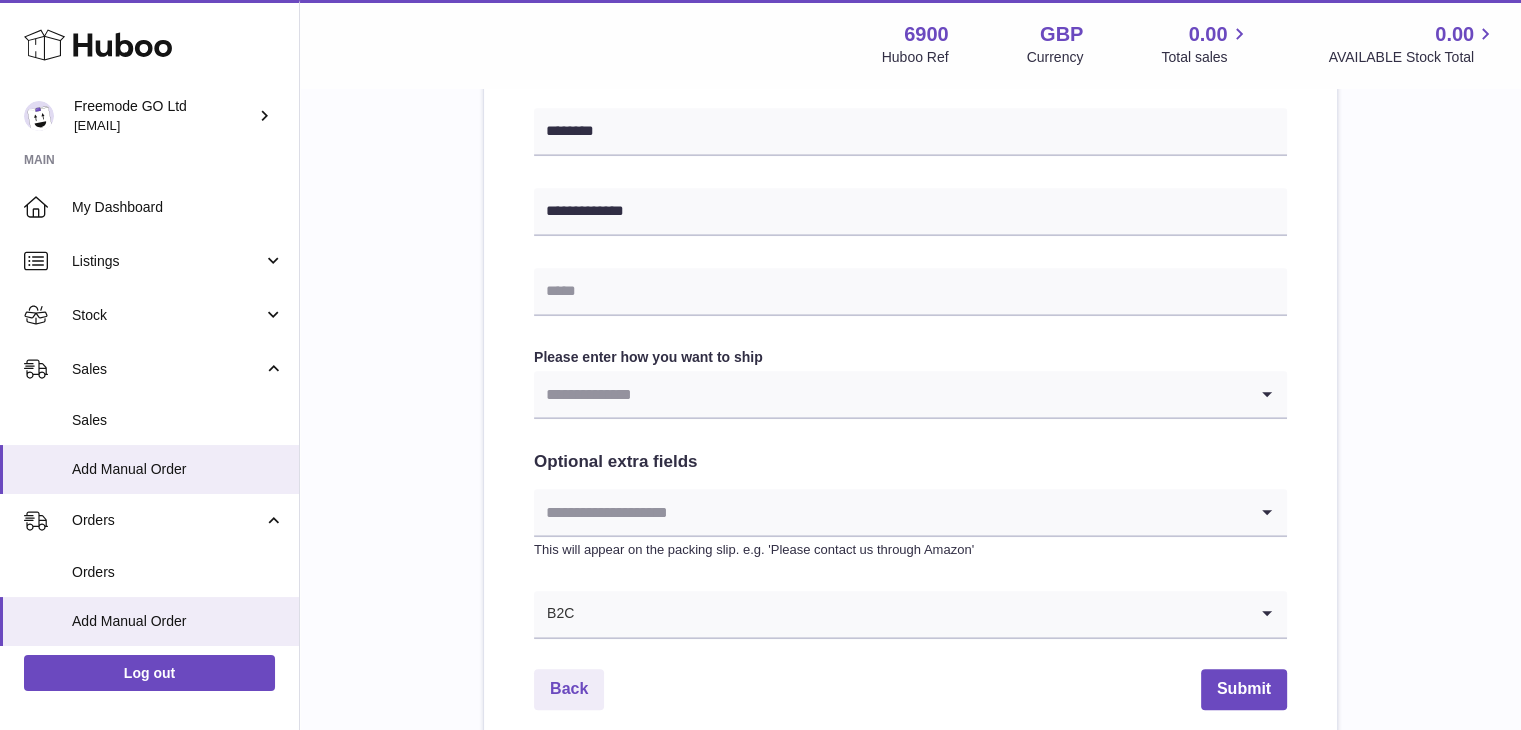 scroll, scrollTop: 897, scrollLeft: 0, axis: vertical 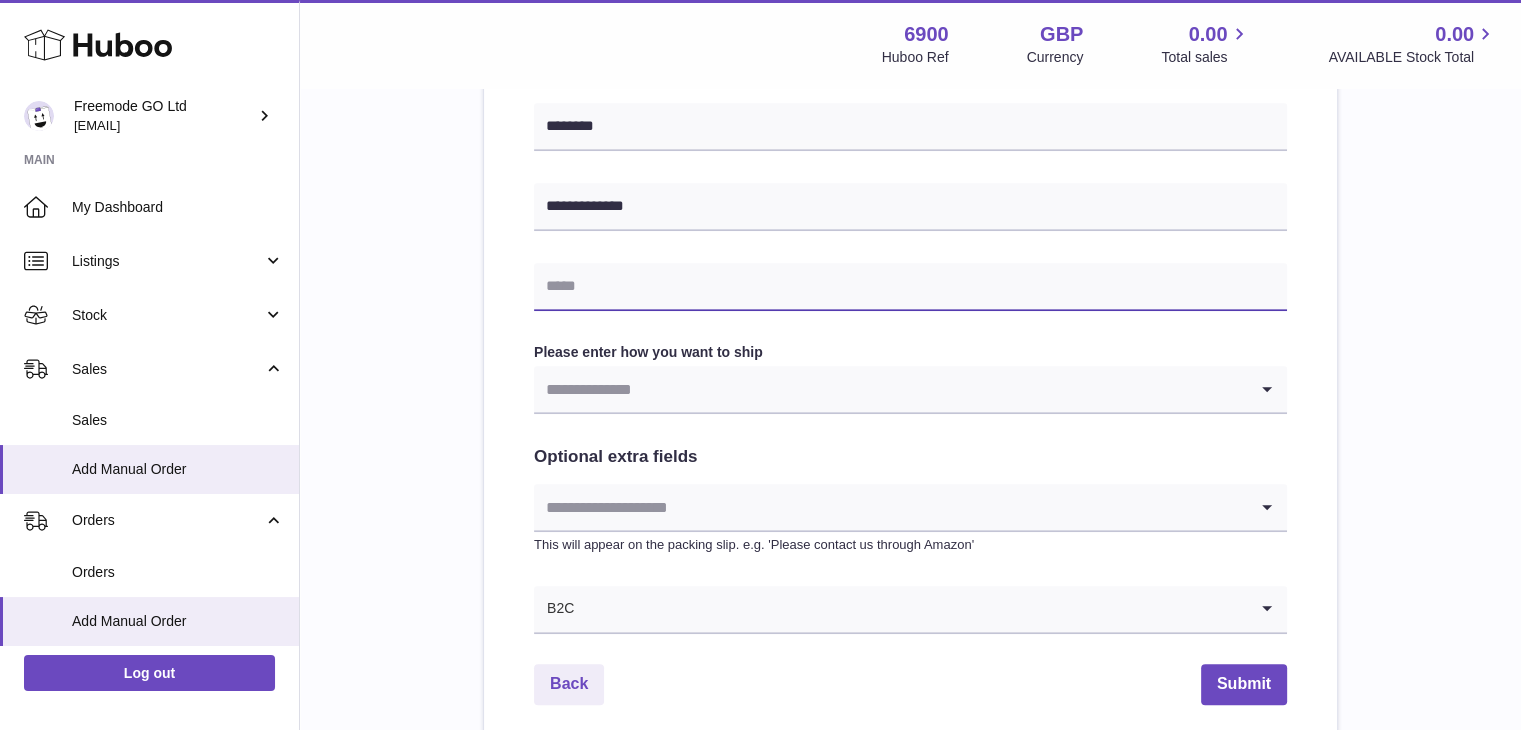 click at bounding box center (910, 287) 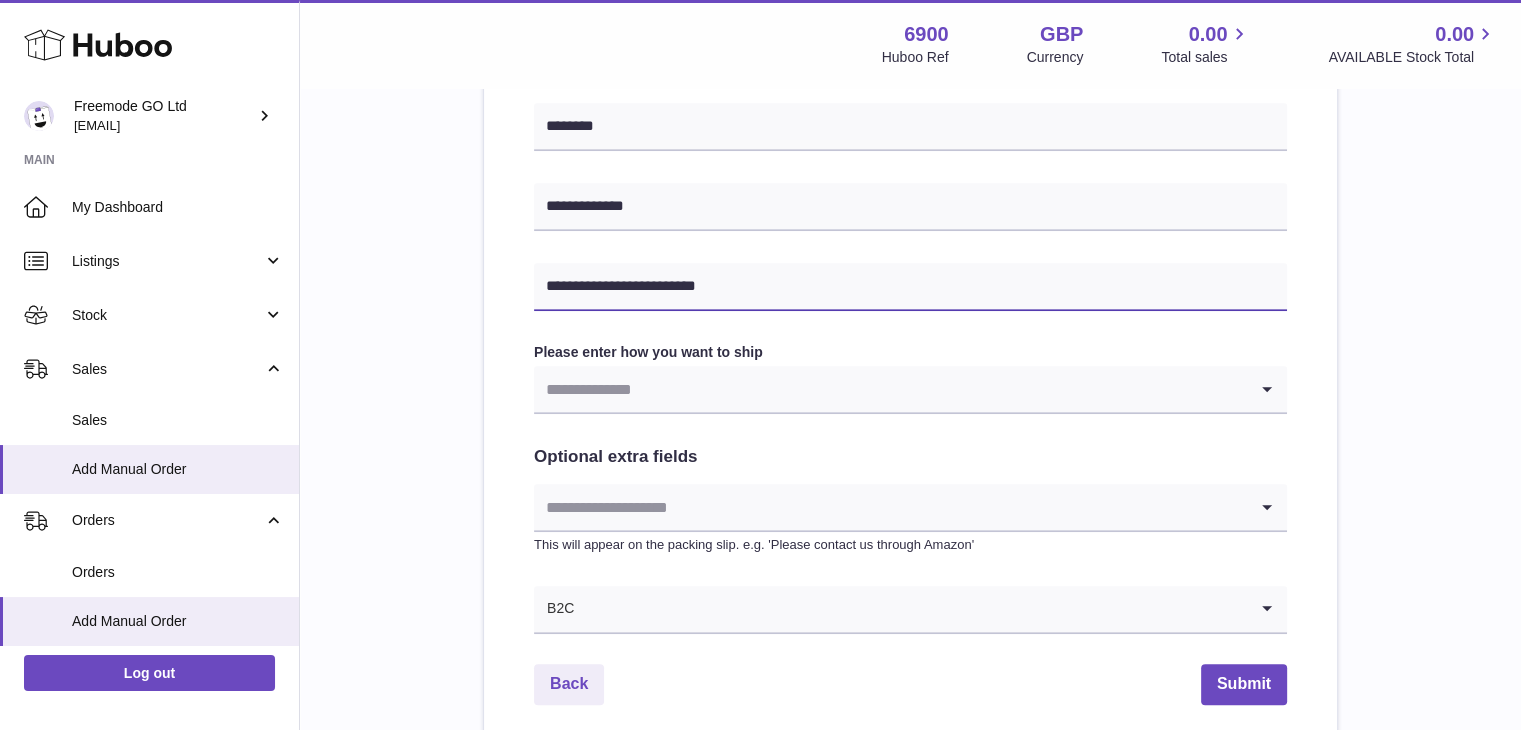 type on "**********" 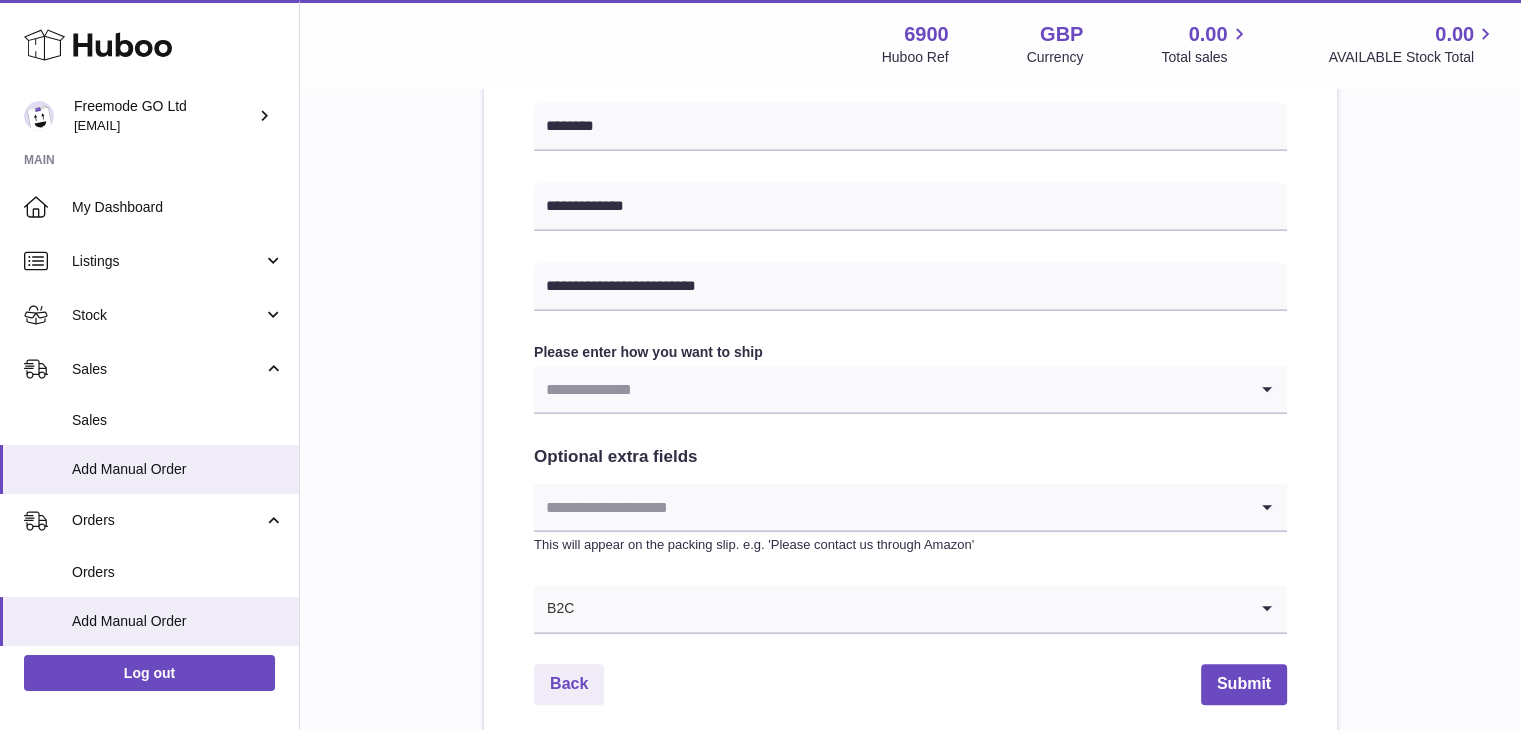 click at bounding box center (890, 389) 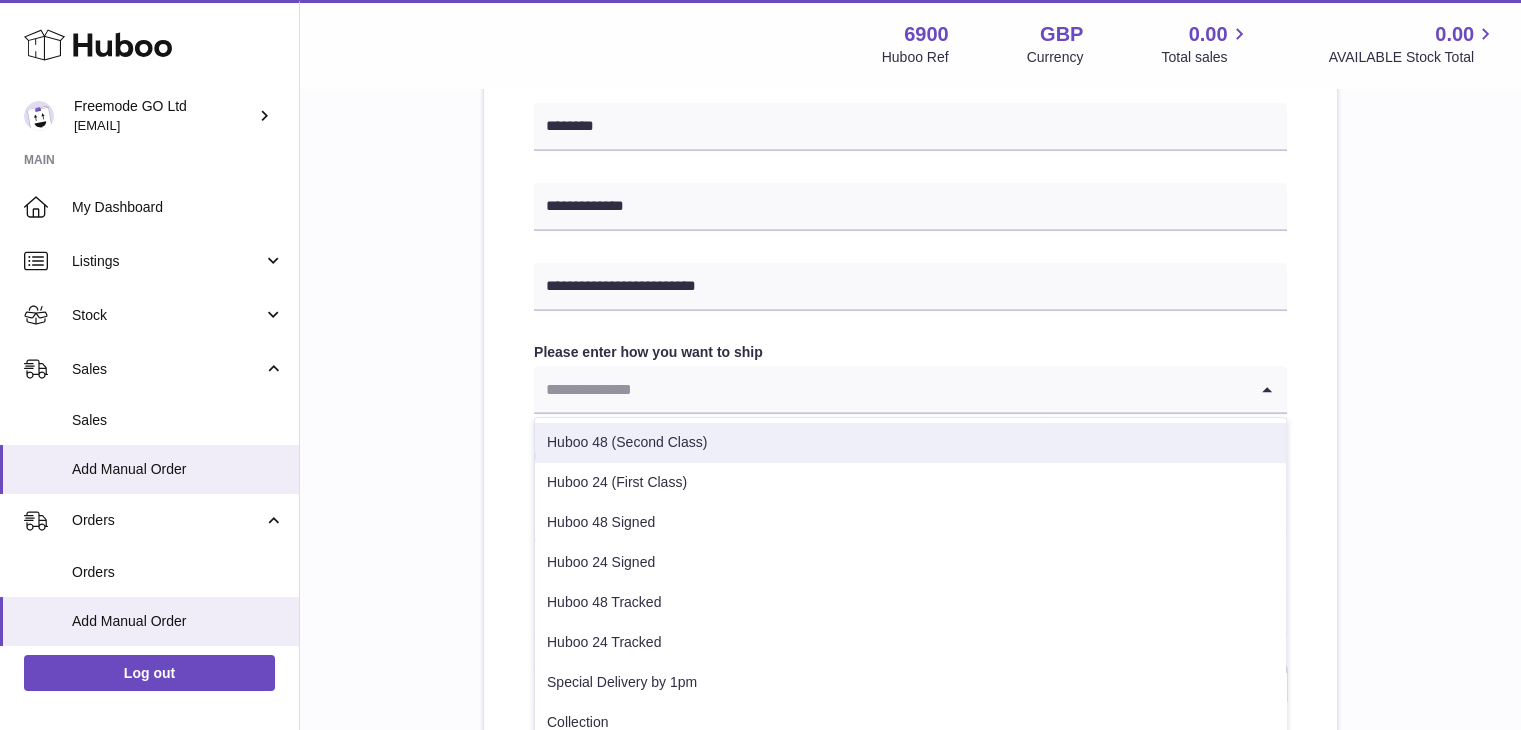 click on "Huboo 48 (Second Class)" at bounding box center [910, 443] 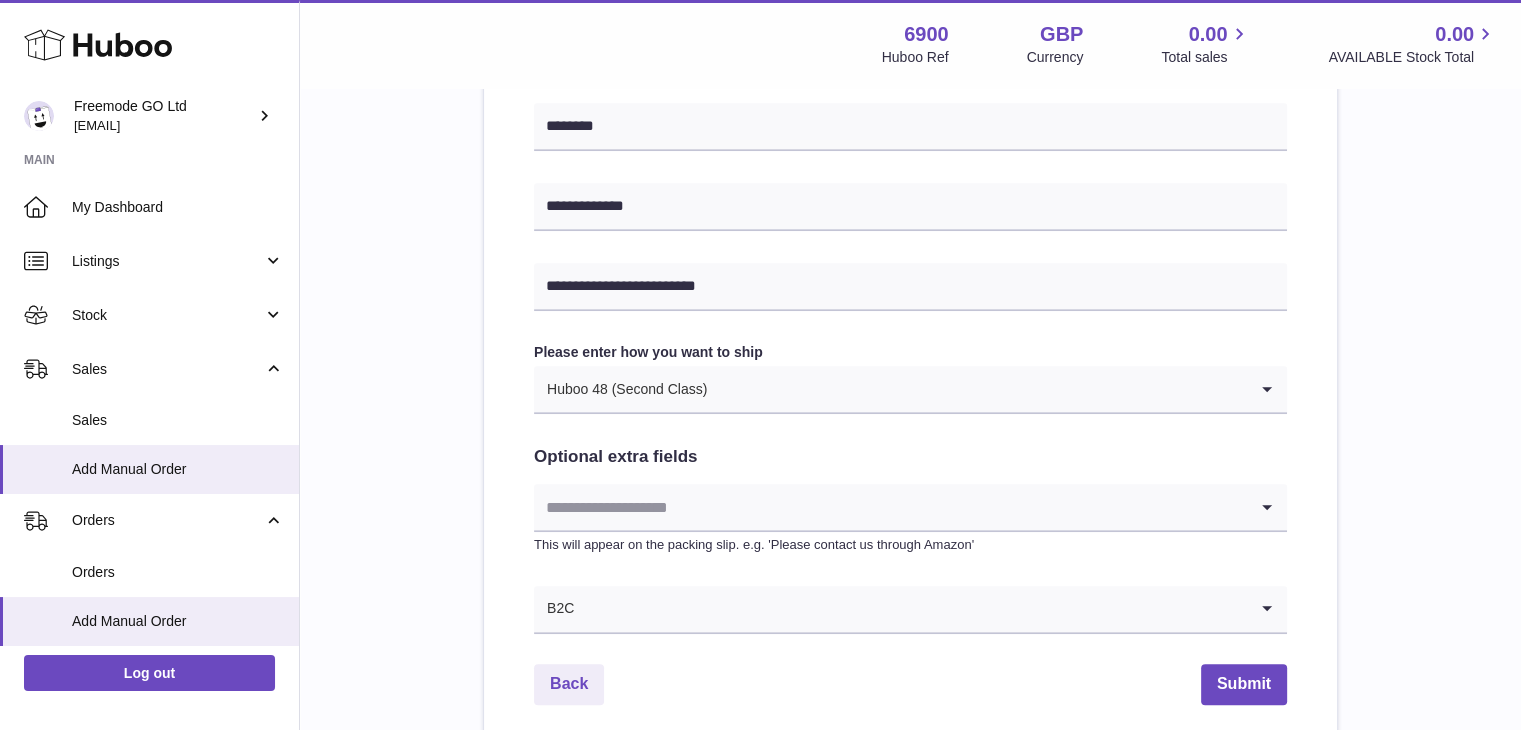 scroll, scrollTop: 0, scrollLeft: 0, axis: both 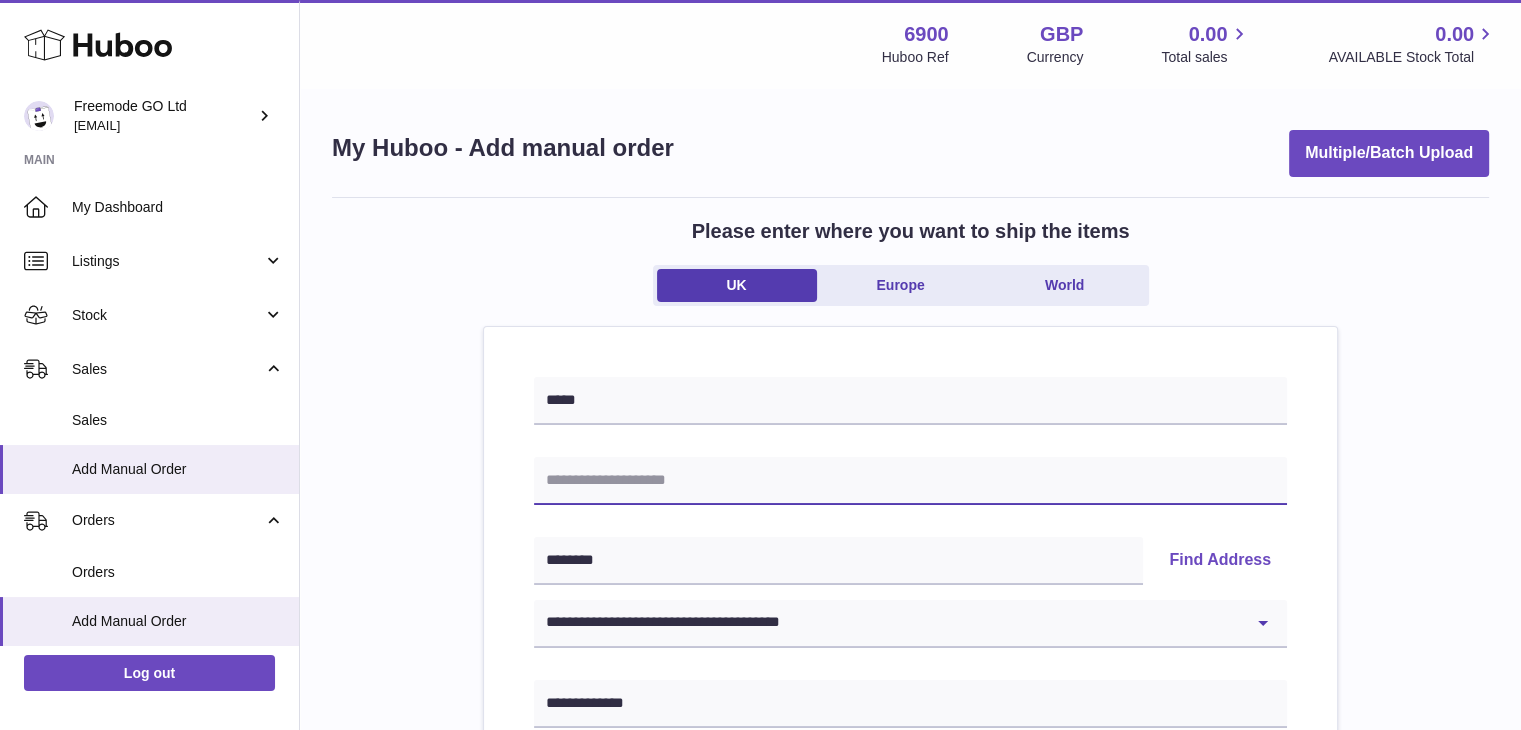 click at bounding box center [910, 481] 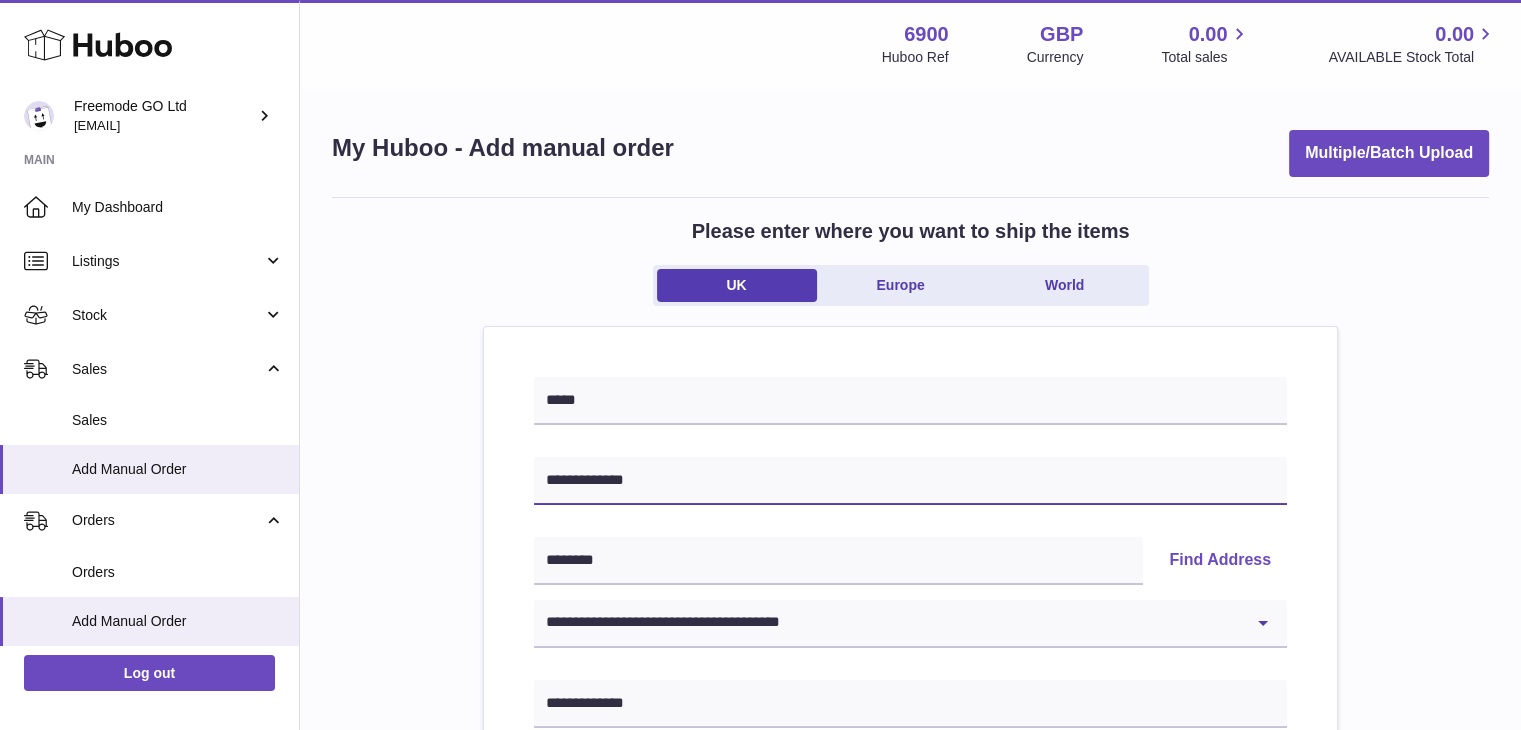 click on "**********" at bounding box center [910, 481] 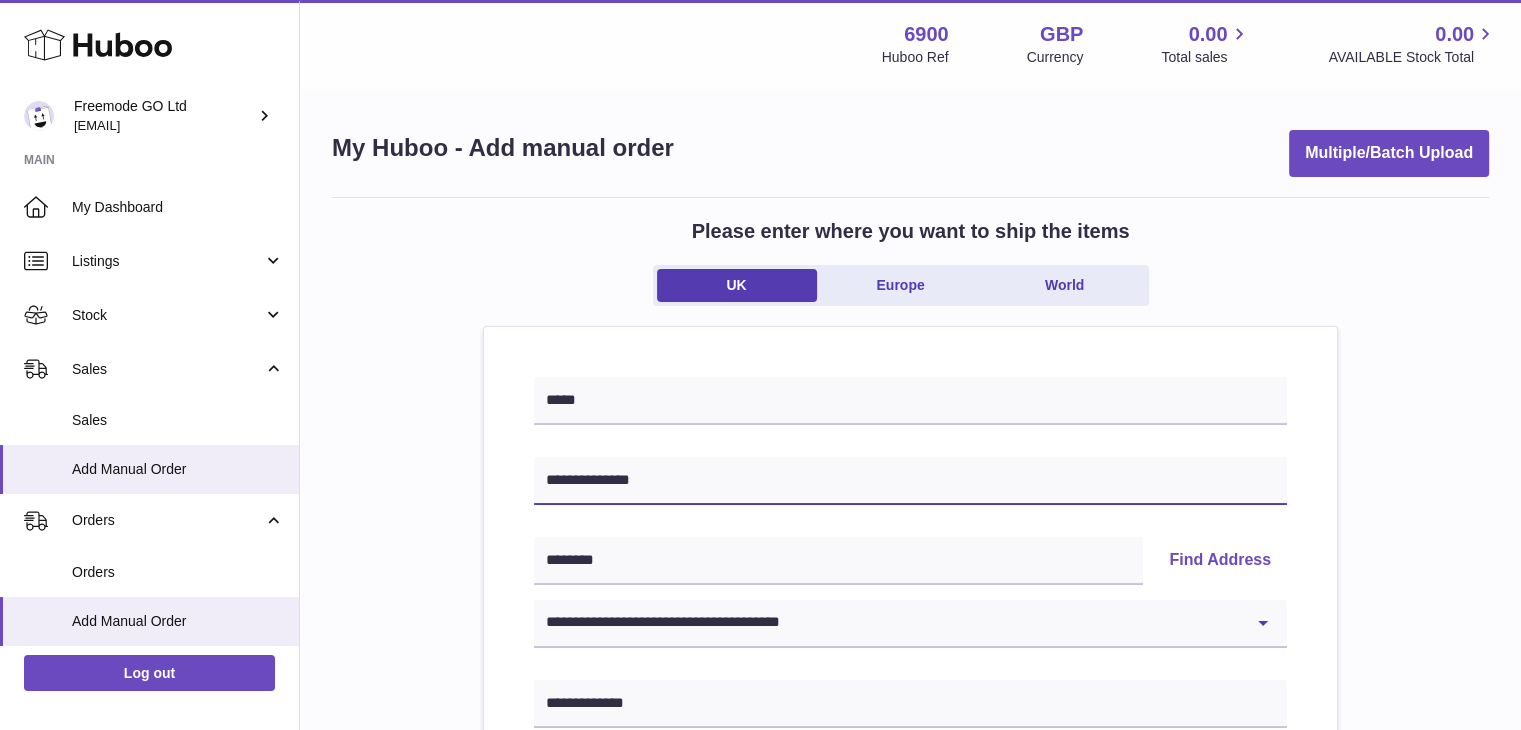 click on "**********" at bounding box center (910, 481) 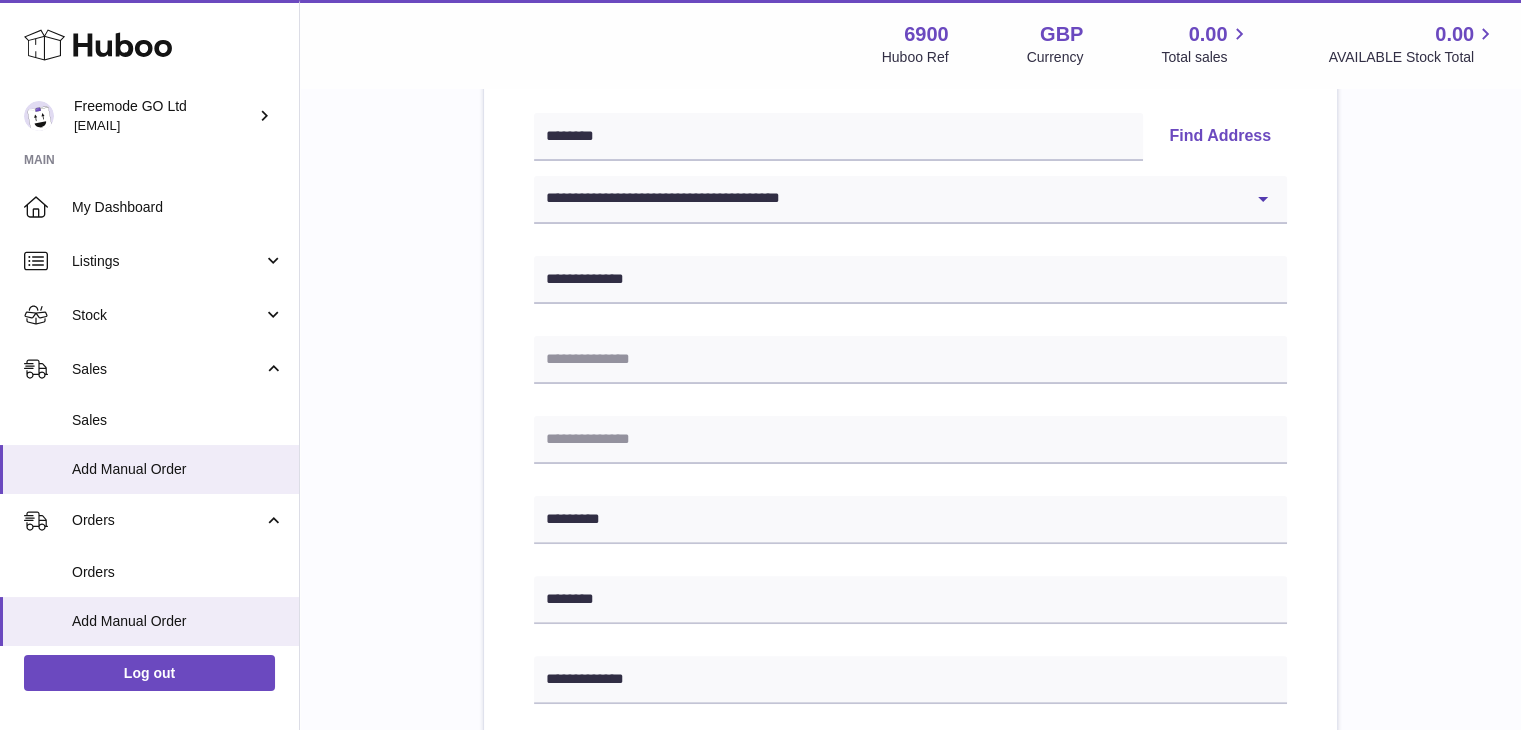 scroll, scrollTop: 1080, scrollLeft: 0, axis: vertical 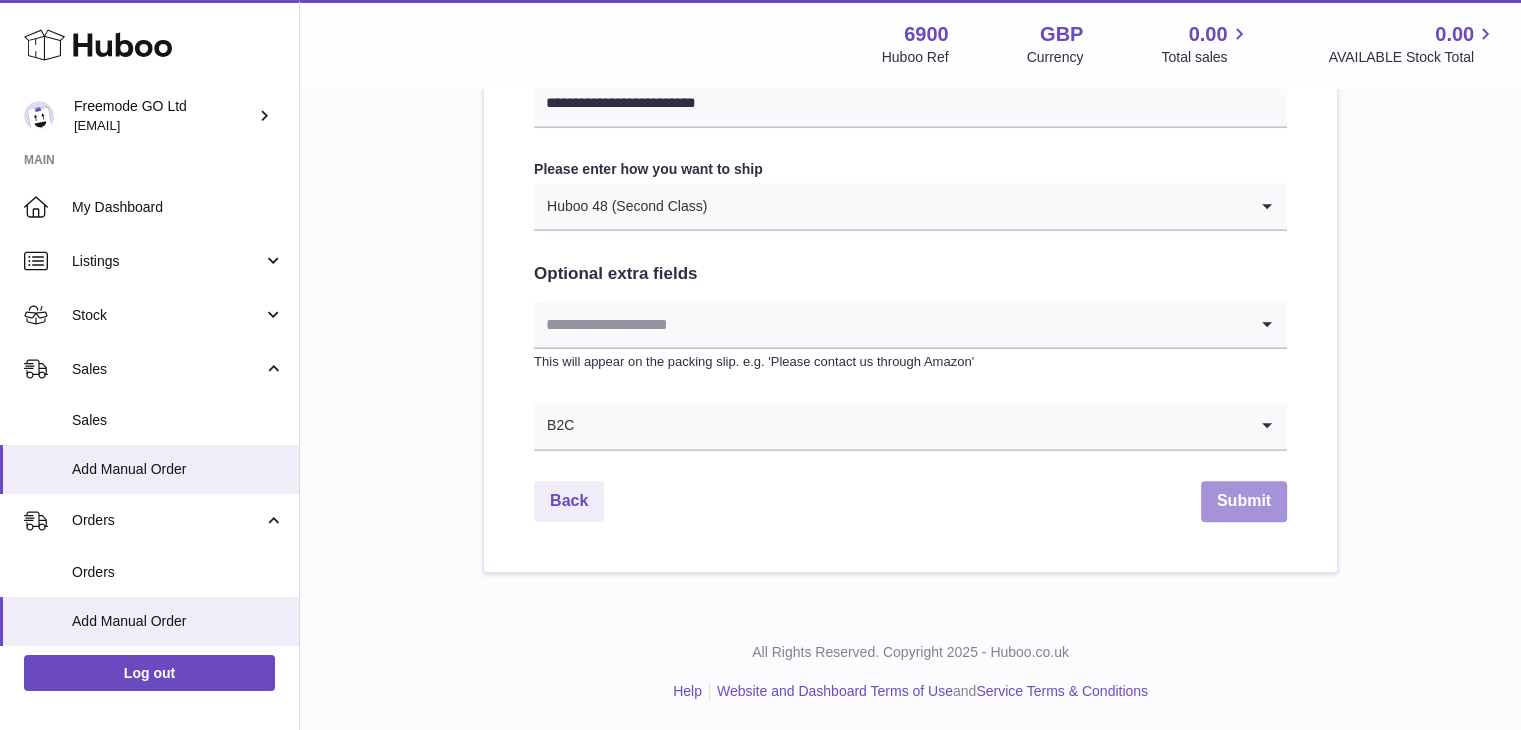 type on "**********" 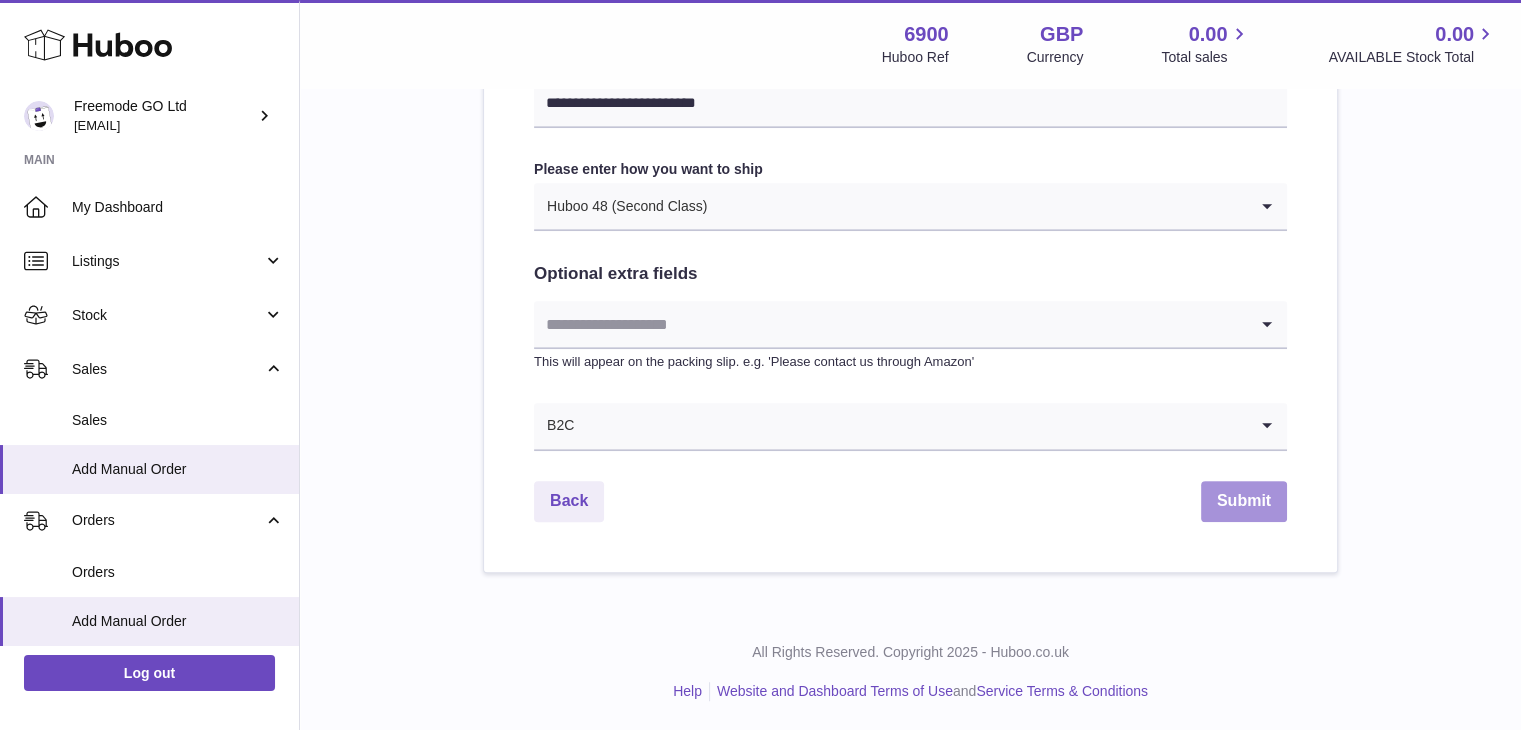 click on "Submit" at bounding box center [1244, 501] 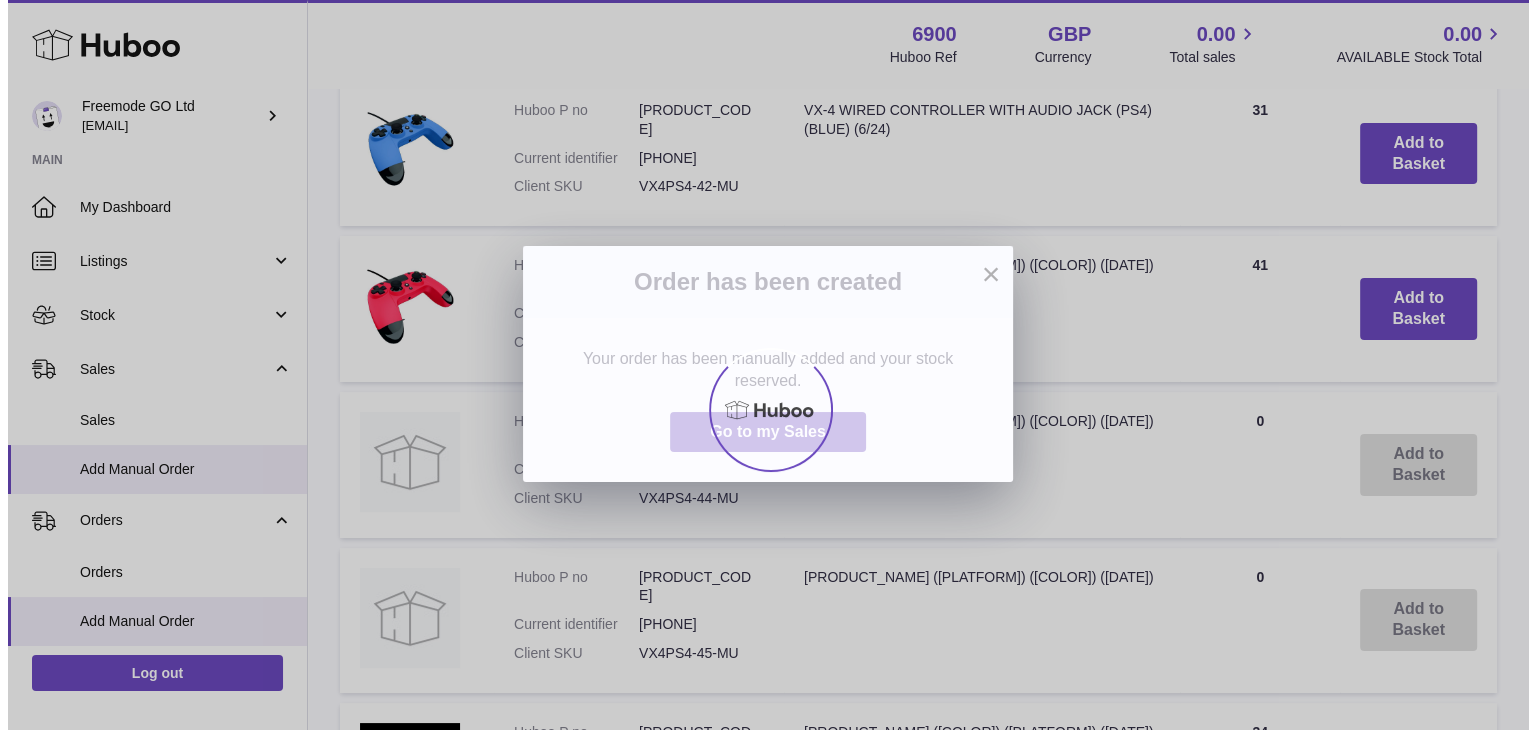 scroll, scrollTop: 0, scrollLeft: 0, axis: both 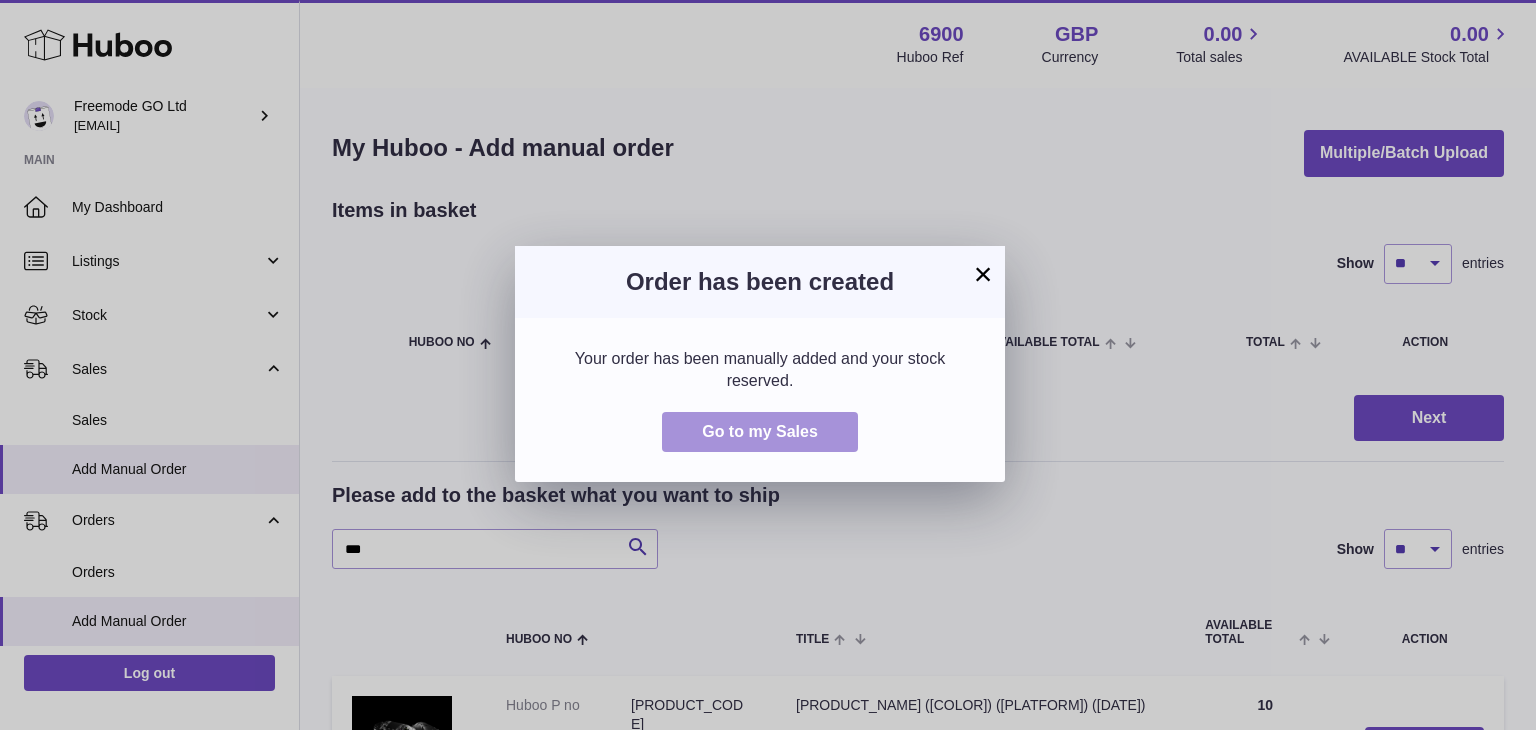 click on "Go to my Sales" at bounding box center (760, 431) 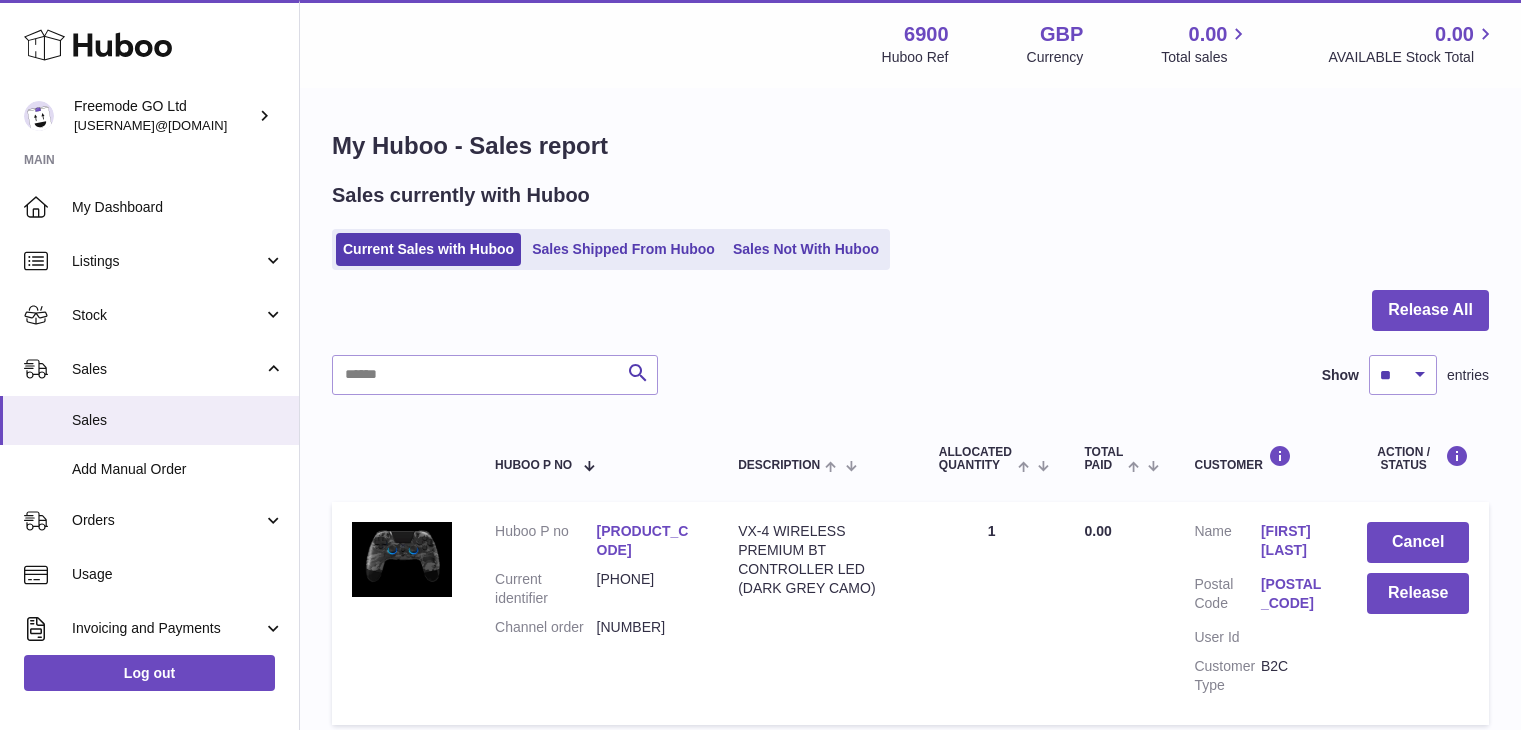 scroll, scrollTop: 0, scrollLeft: 0, axis: both 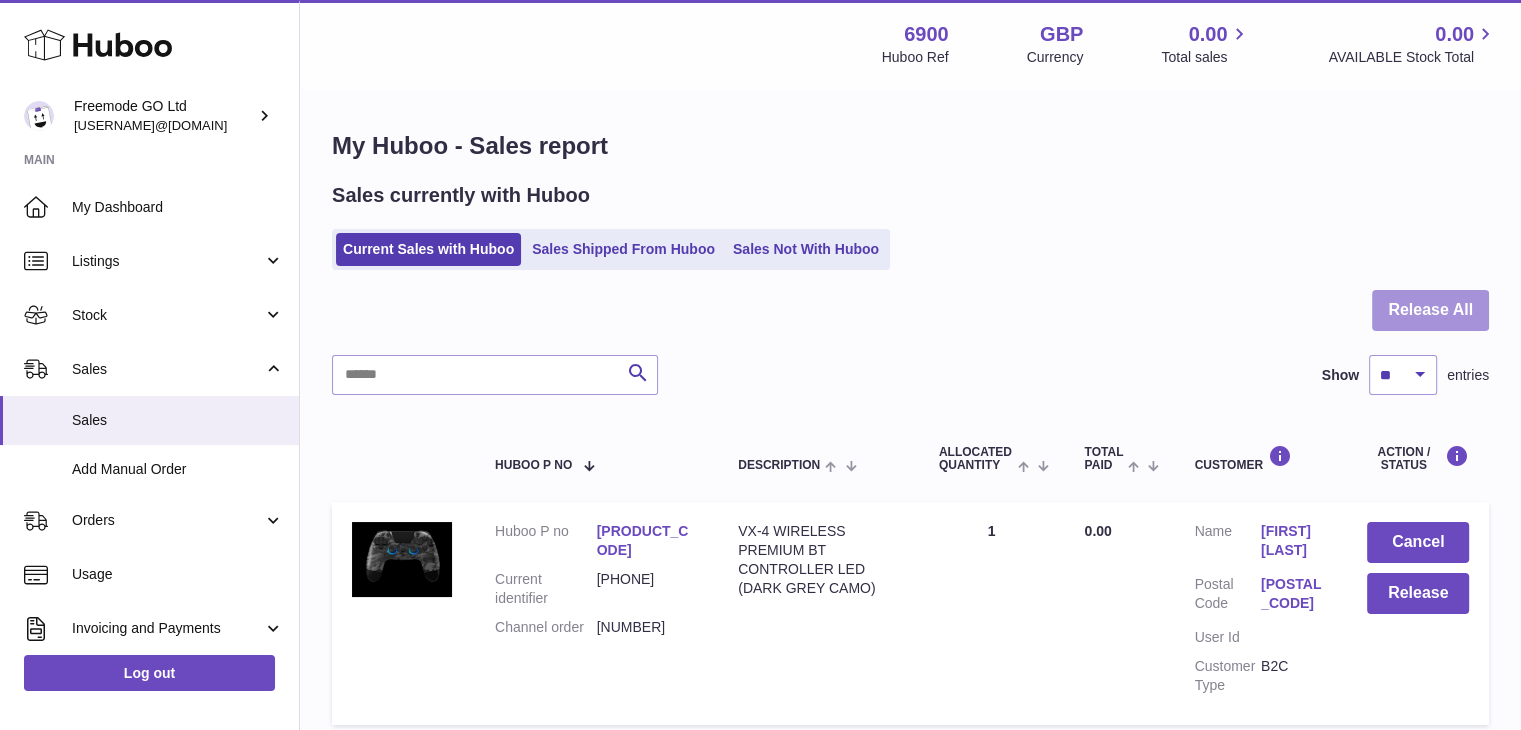 click on "Release All" at bounding box center [1430, 310] 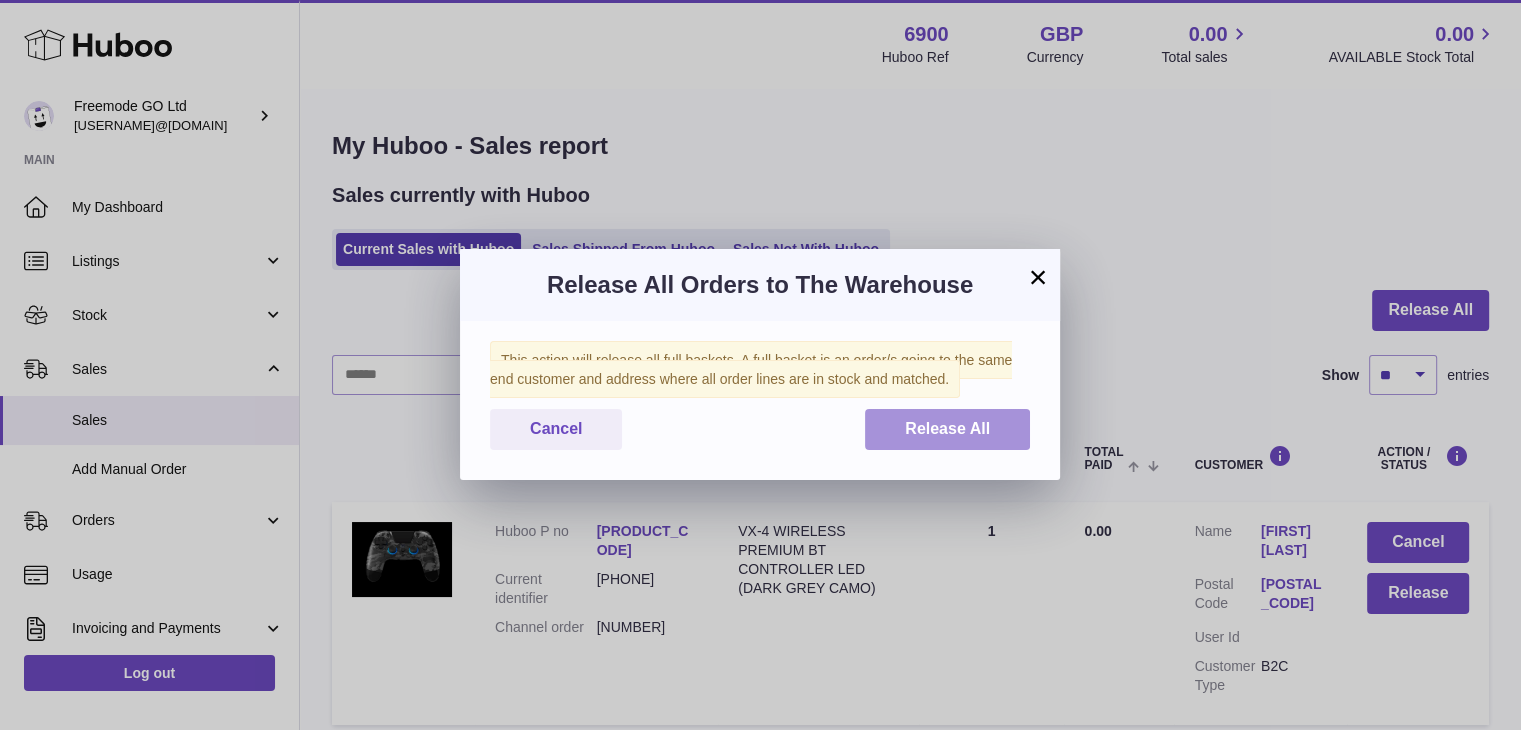 click on "Release All" at bounding box center [947, 428] 